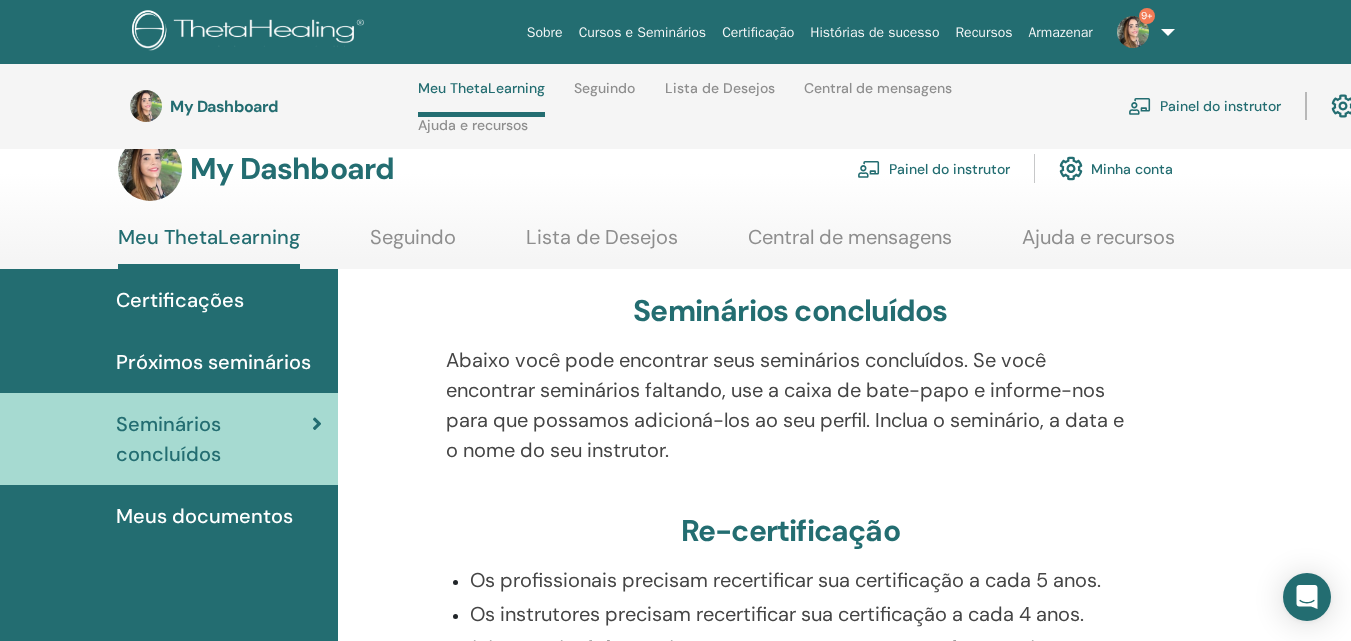 scroll, scrollTop: 0, scrollLeft: 0, axis: both 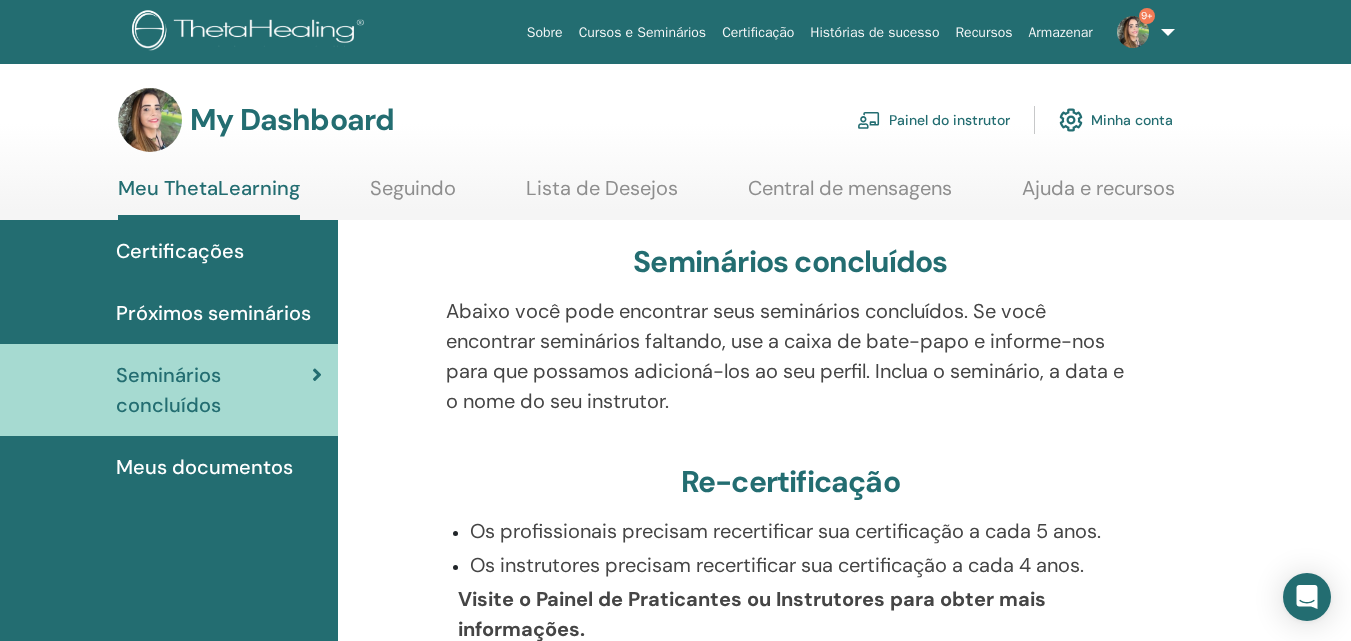 click on "Painel do instrutor" at bounding box center (933, 120) 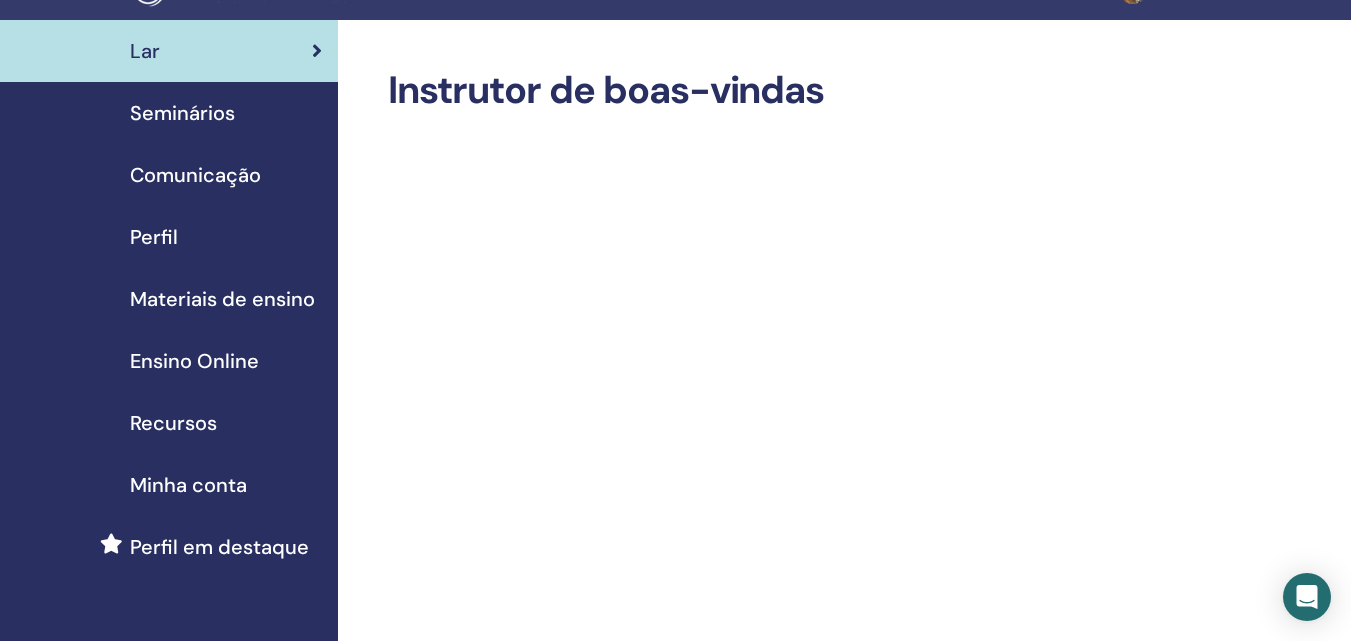 scroll, scrollTop: 0, scrollLeft: 0, axis: both 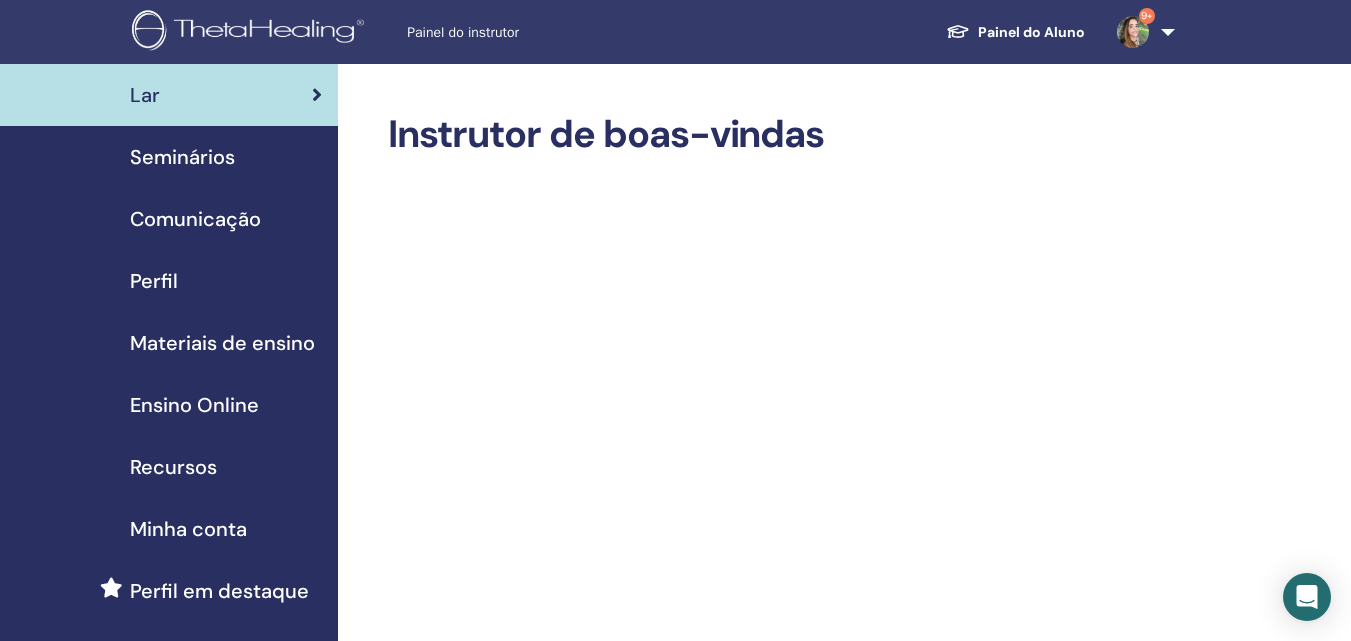 click on "Seminários" at bounding box center [182, 157] 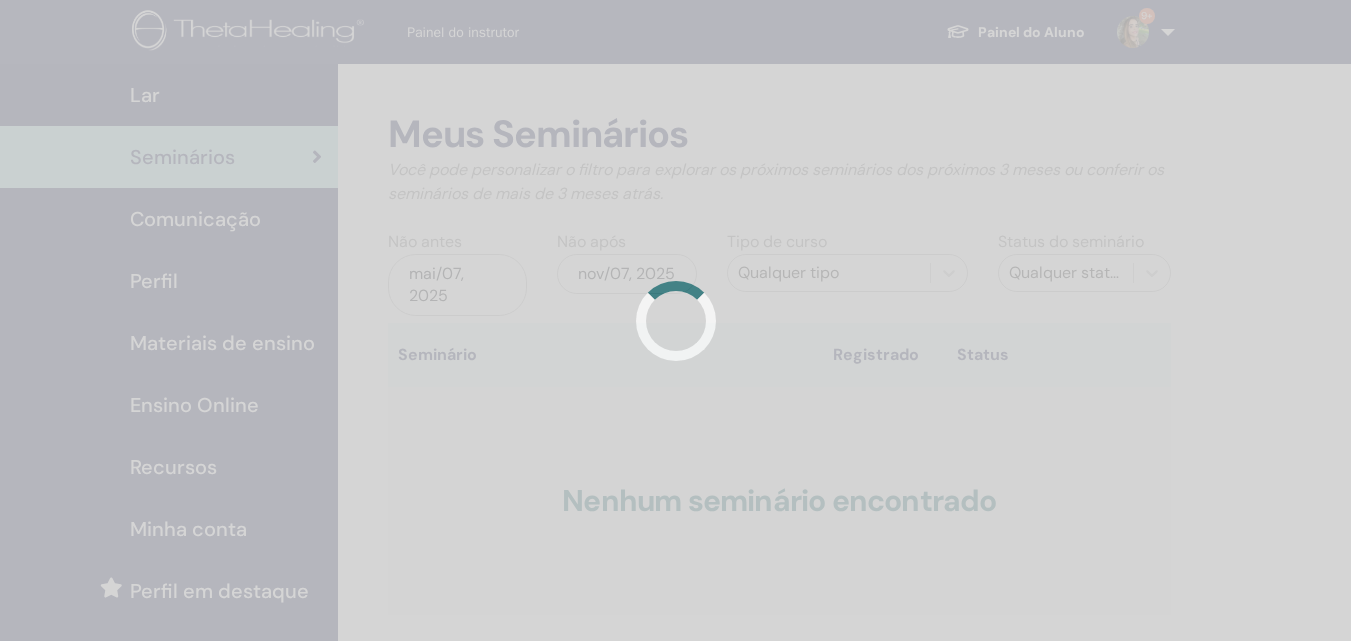 scroll, scrollTop: 0, scrollLeft: 0, axis: both 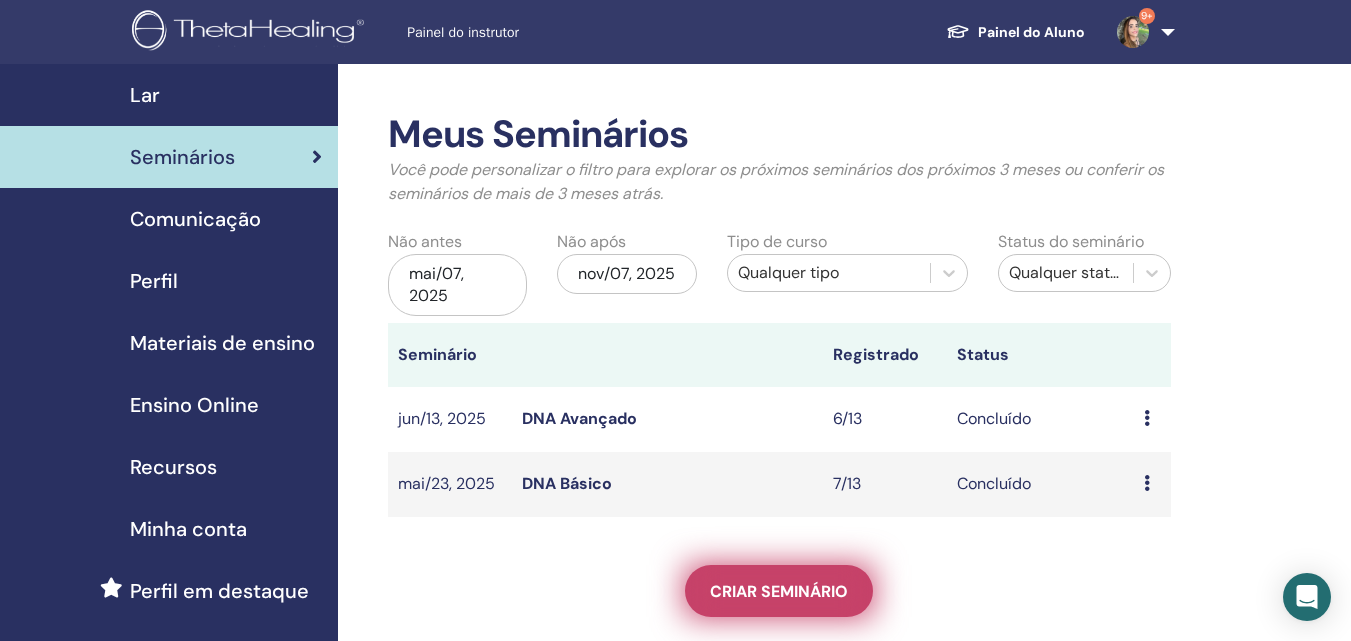 click on "Criar seminário" at bounding box center (779, 591) 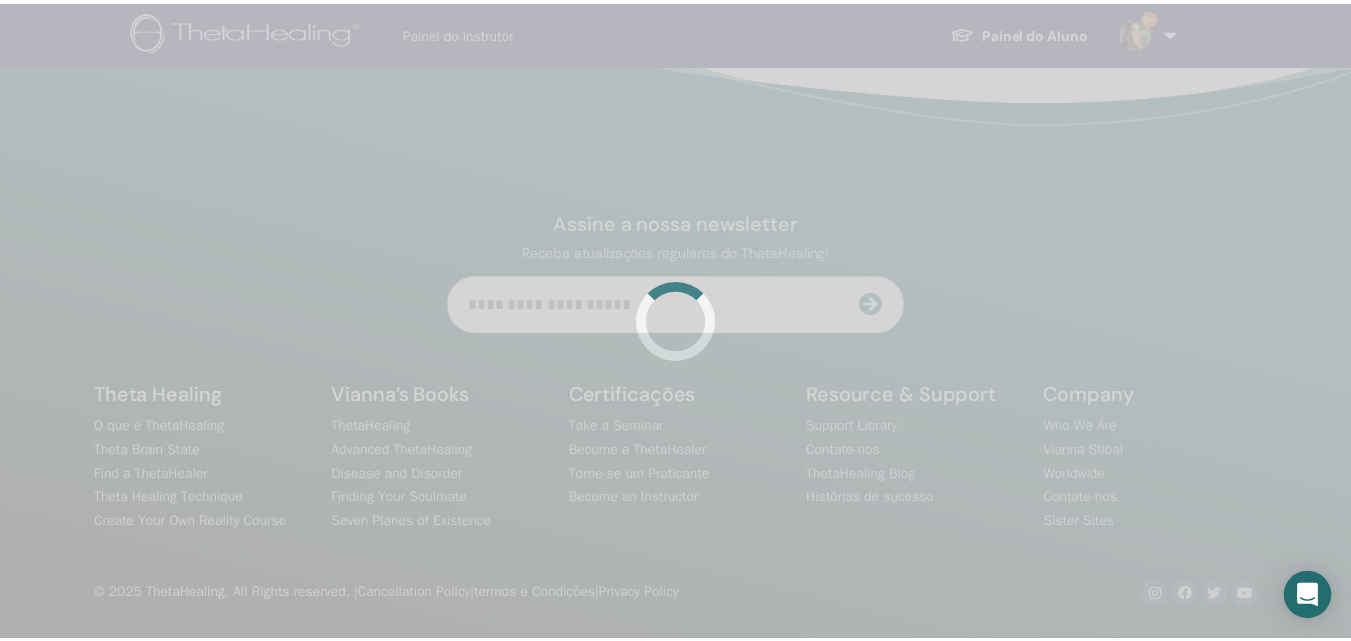 scroll, scrollTop: 0, scrollLeft: 0, axis: both 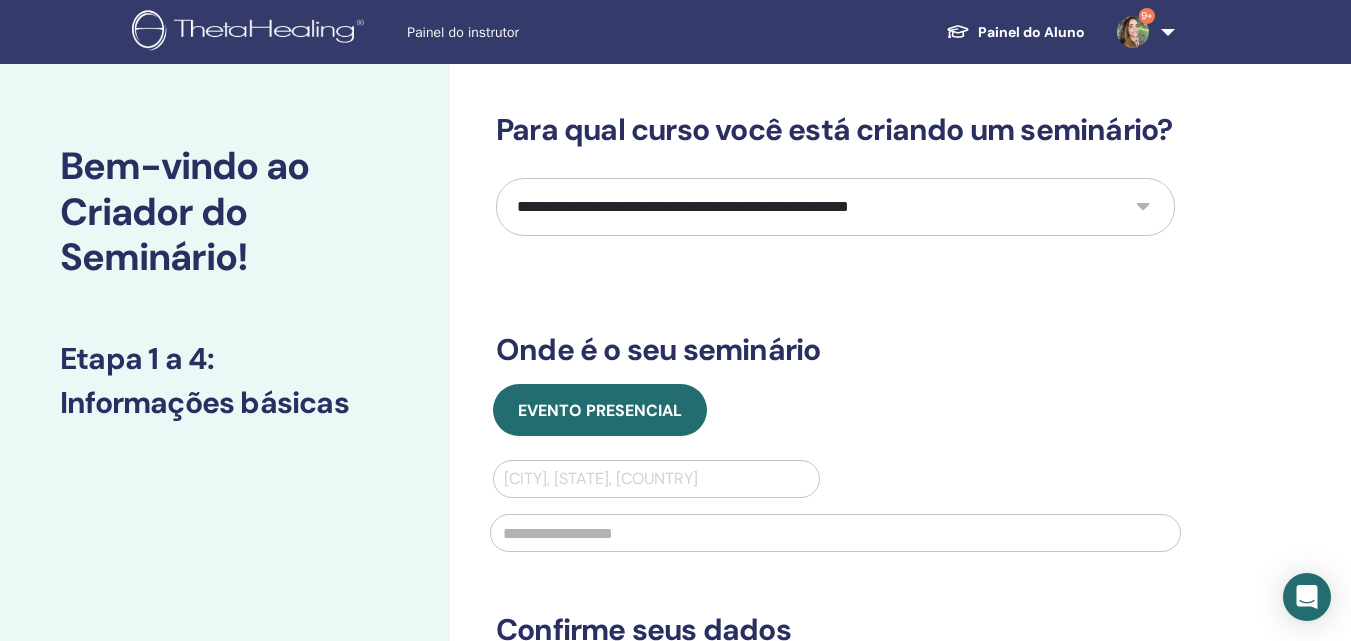 click on "**********" at bounding box center (835, 207) 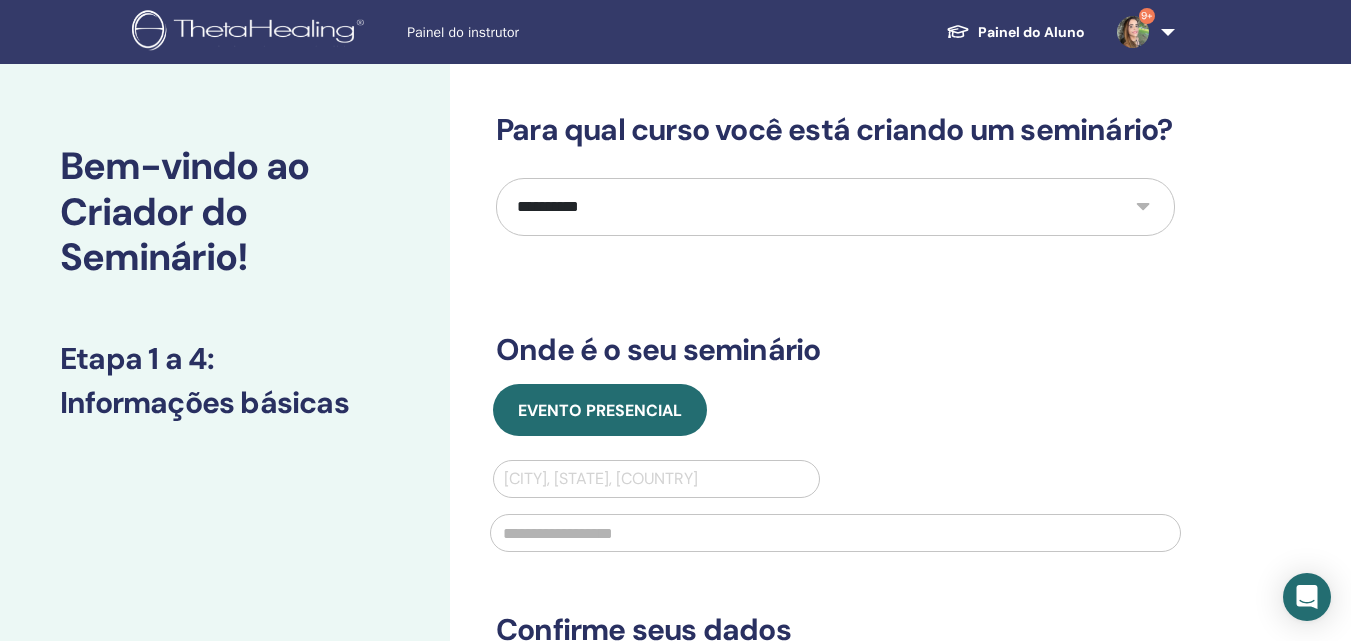 click on "**********" at bounding box center [835, 207] 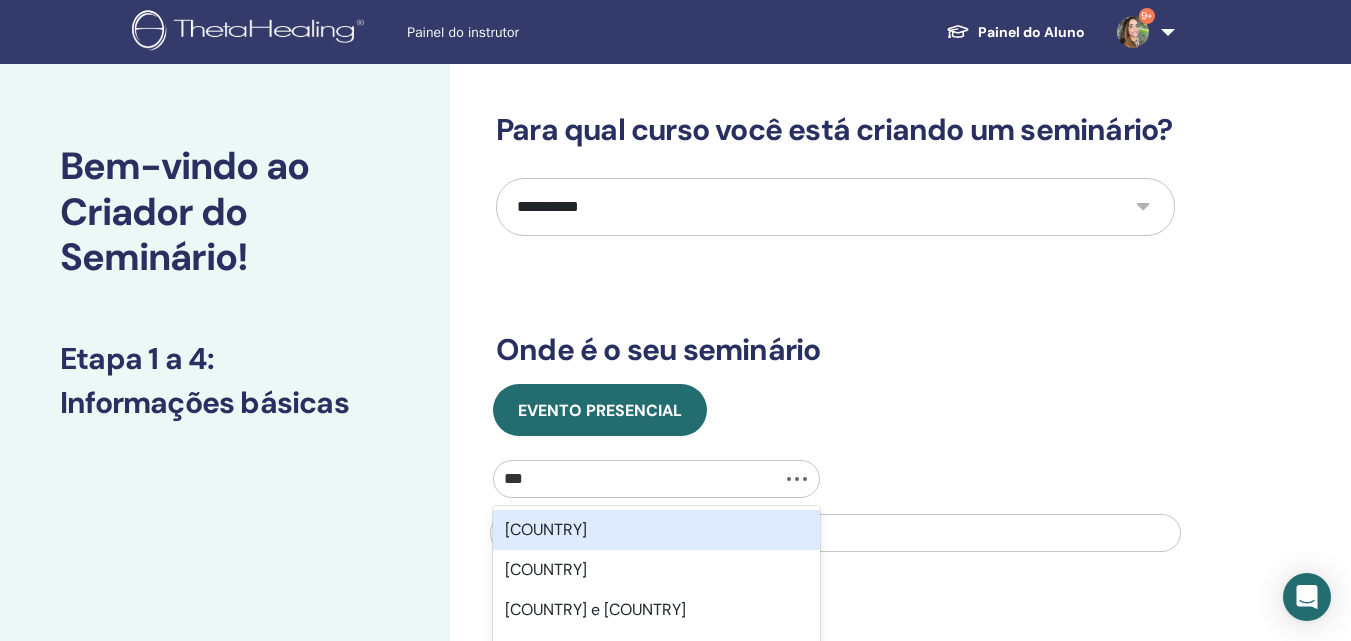 type on "****" 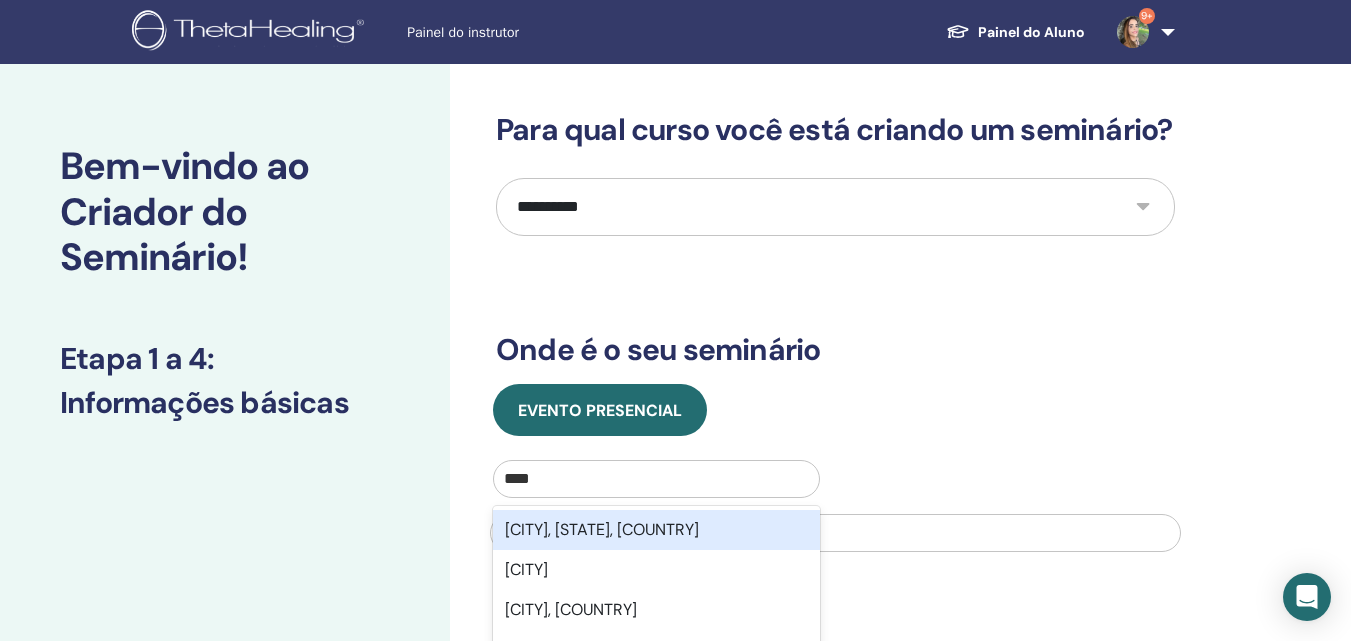 click on "Salvador, Bahia, BRA" at bounding box center (602, 529) 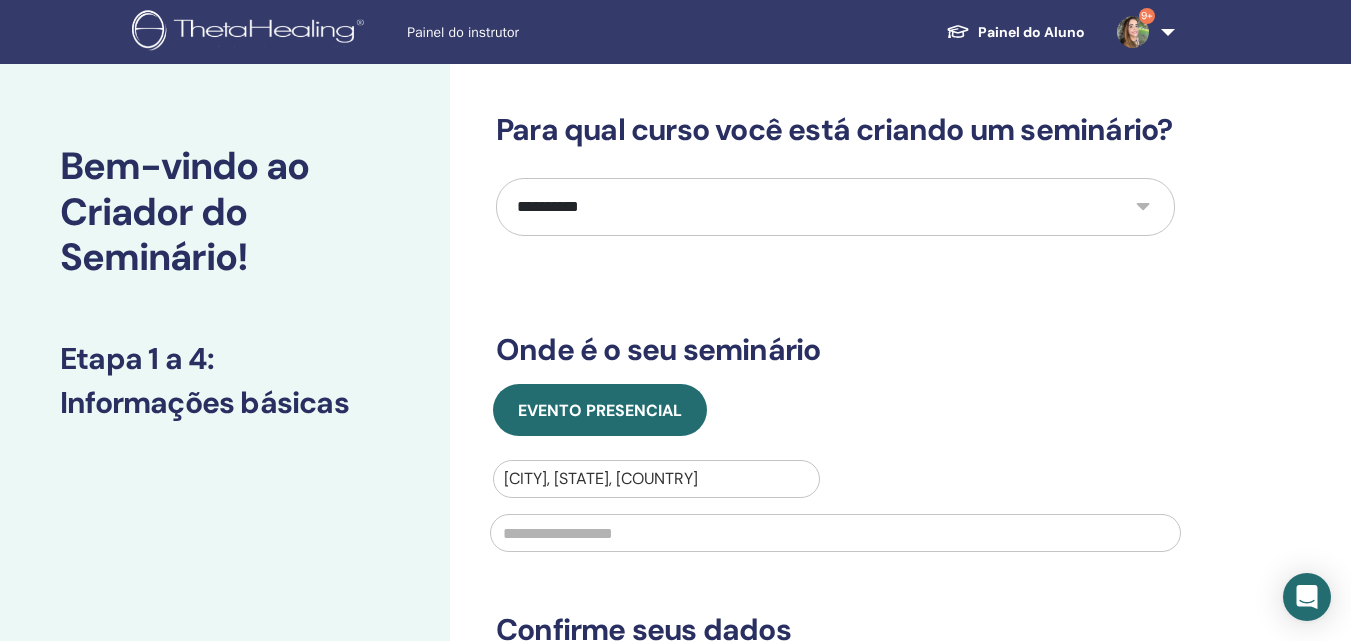 click at bounding box center (835, 533) 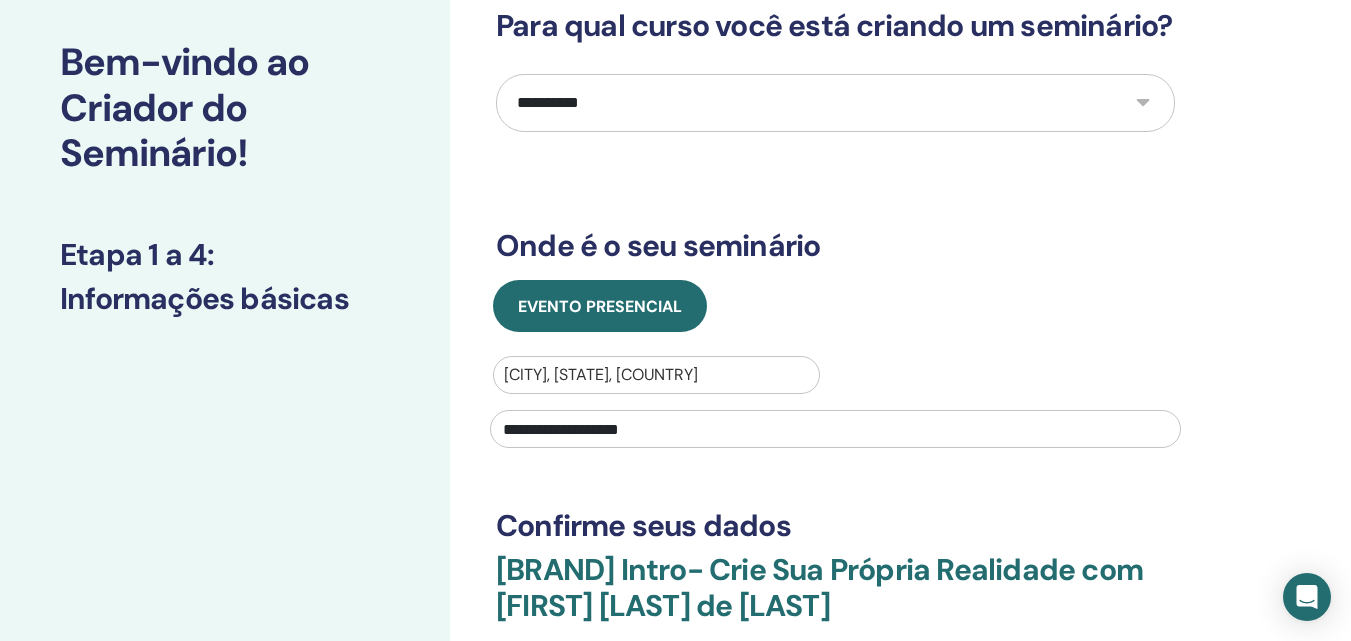 scroll, scrollTop: 400, scrollLeft: 0, axis: vertical 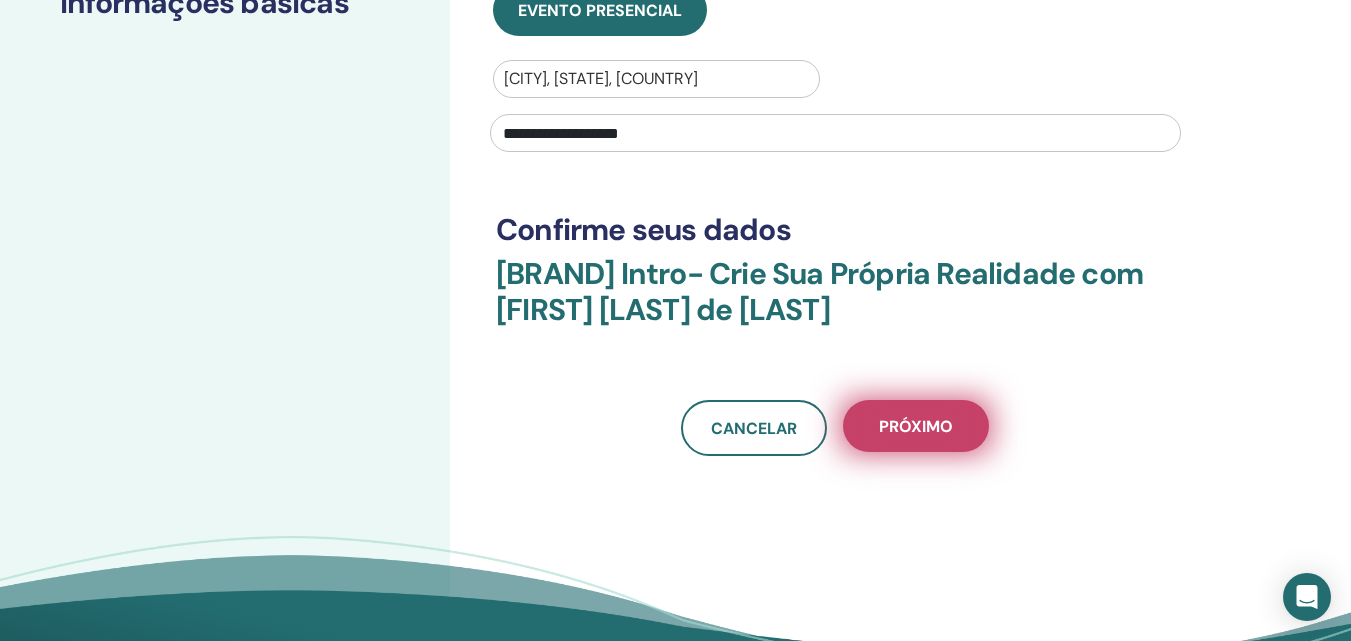 type on "**********" 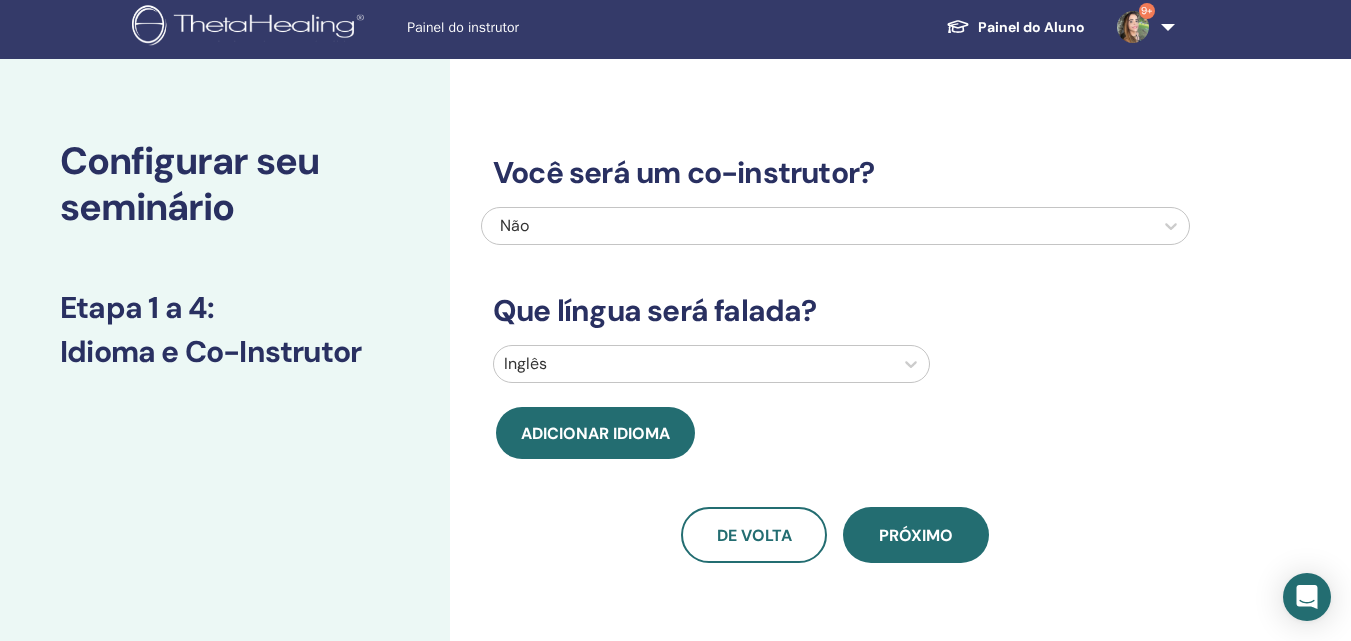scroll, scrollTop: 0, scrollLeft: 0, axis: both 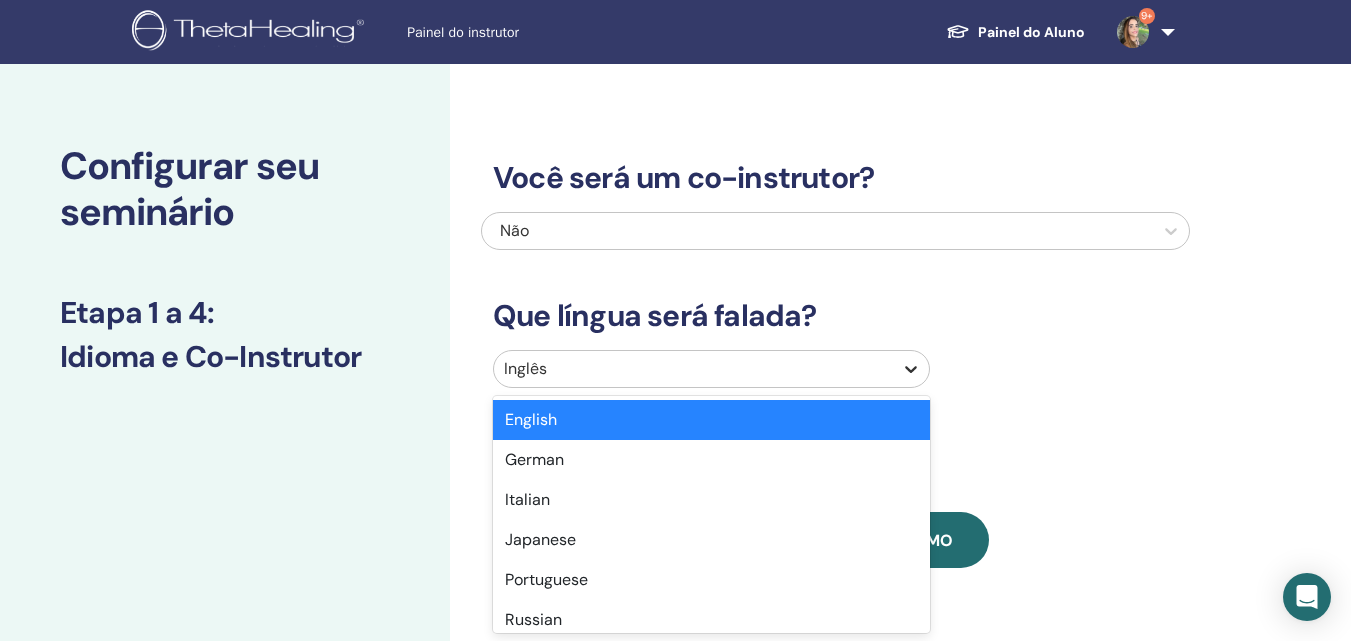 click 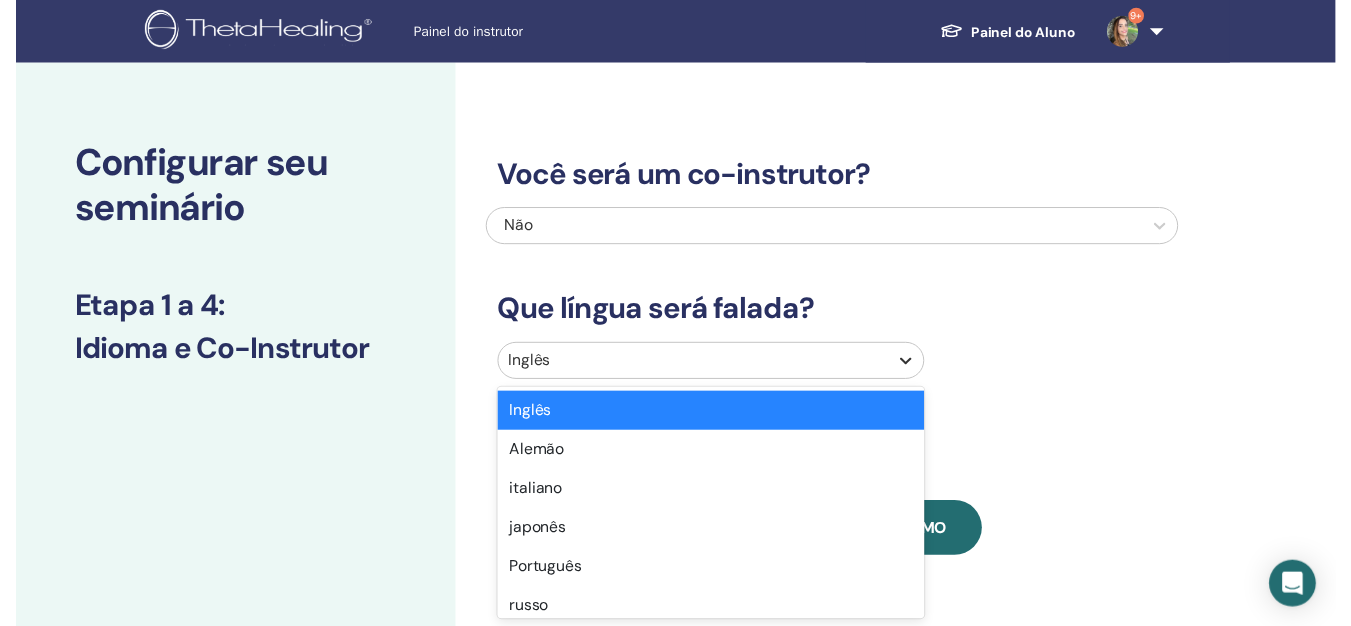 scroll, scrollTop: 63, scrollLeft: 0, axis: vertical 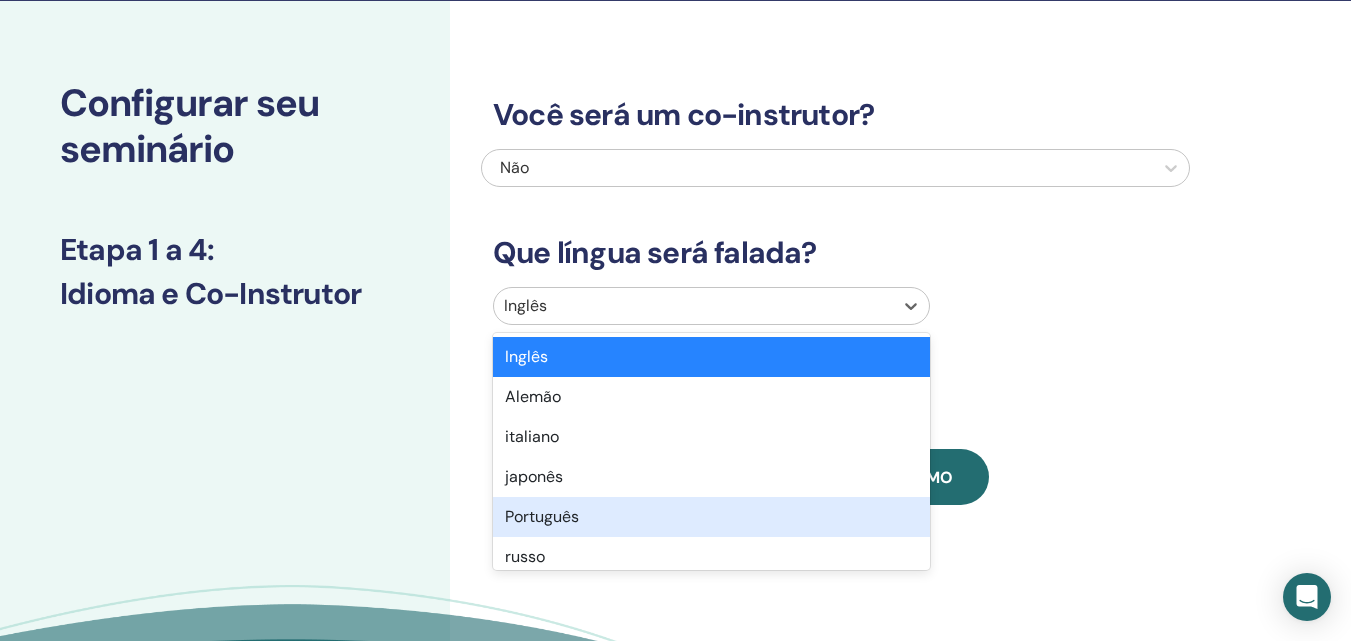 click on "Português" at bounding box center (542, 516) 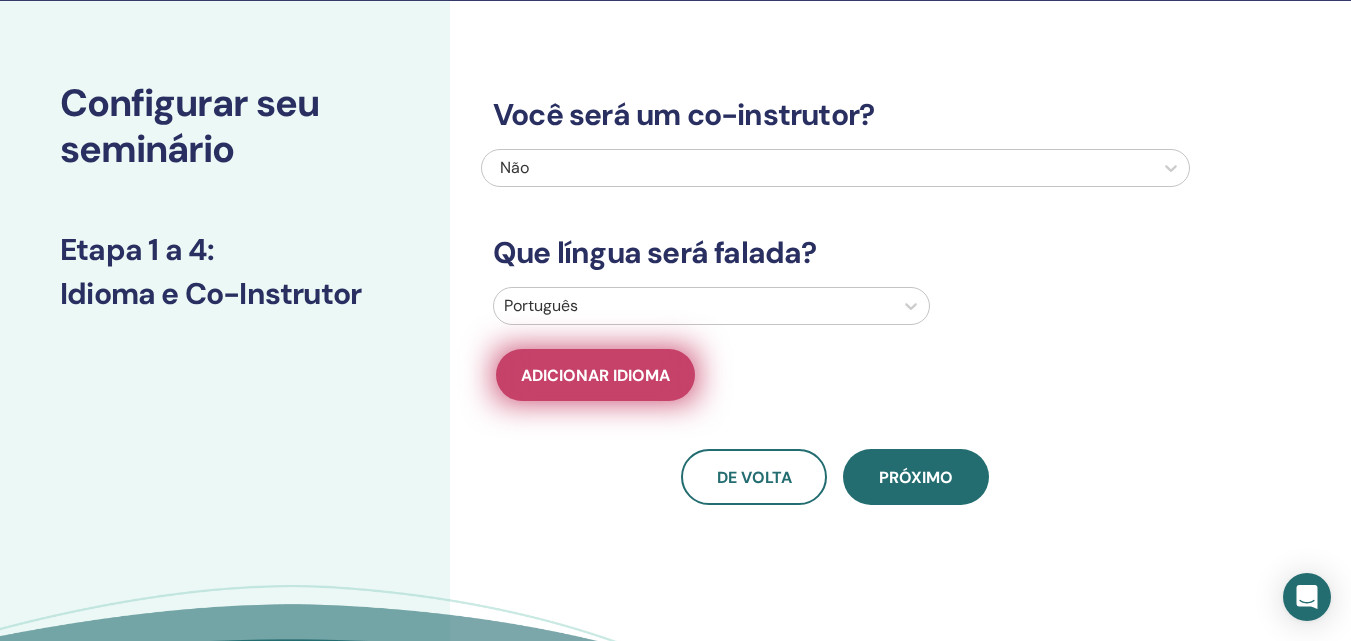 click on "Adicionar idioma" at bounding box center (595, 375) 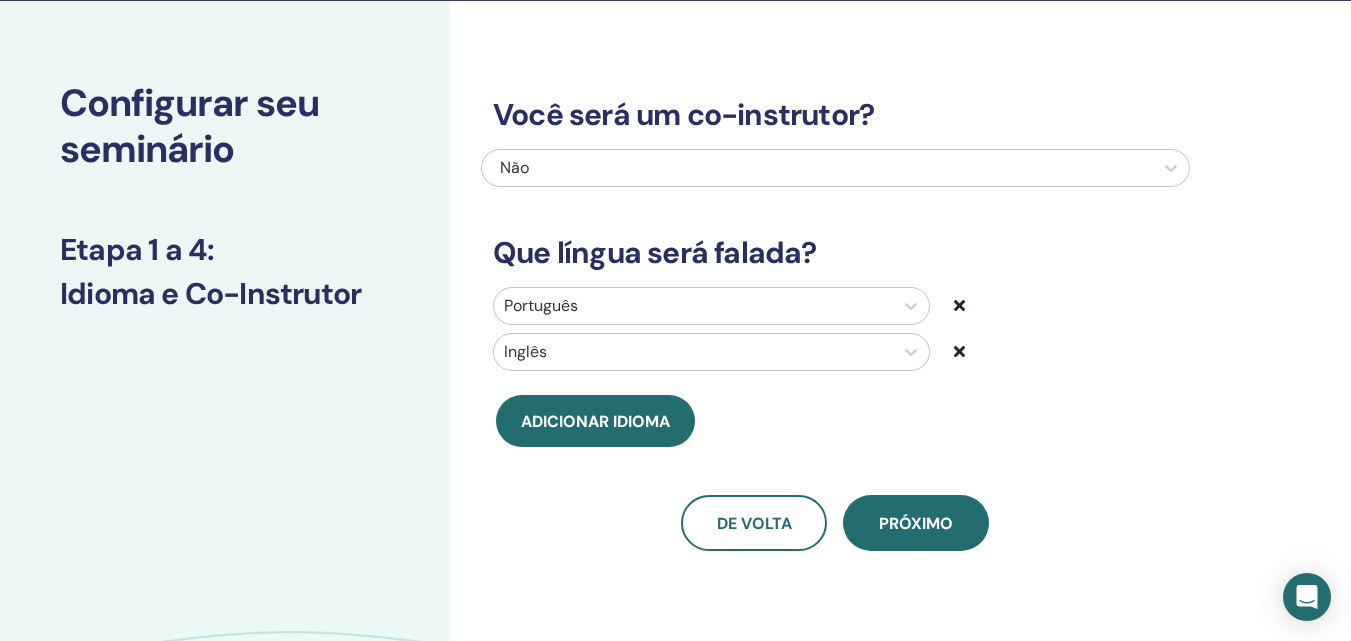 click at bounding box center (959, 351) 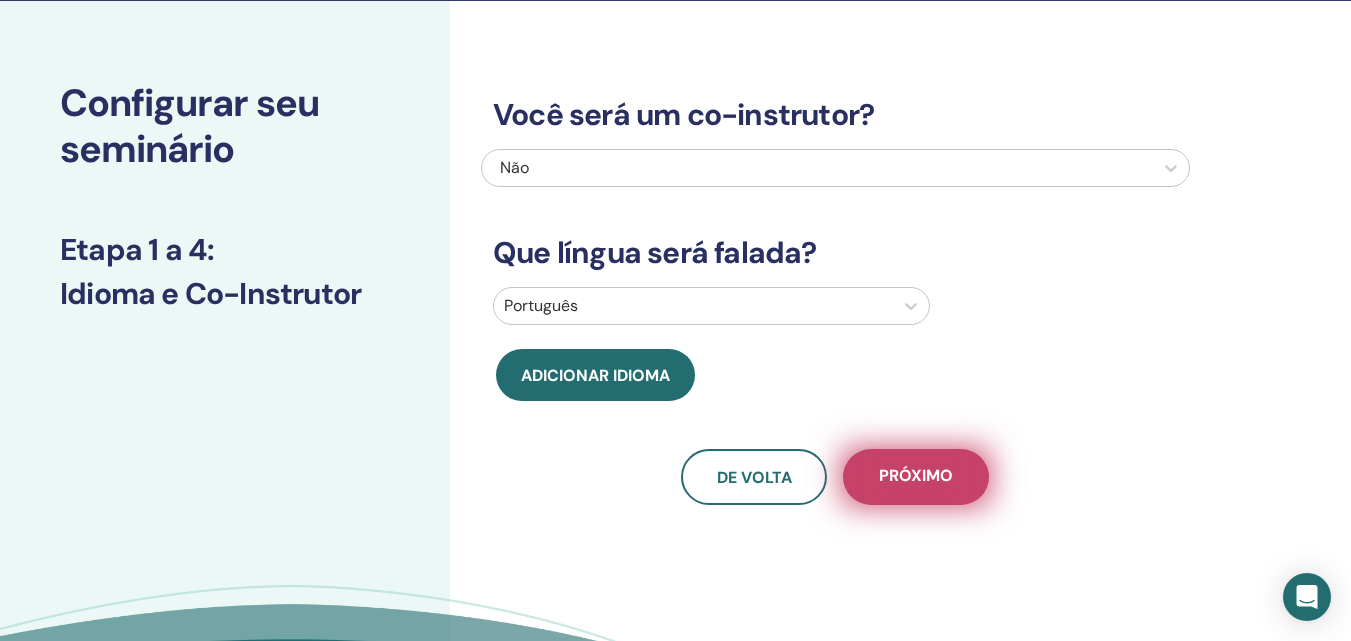 click on "Próximo" at bounding box center [916, 475] 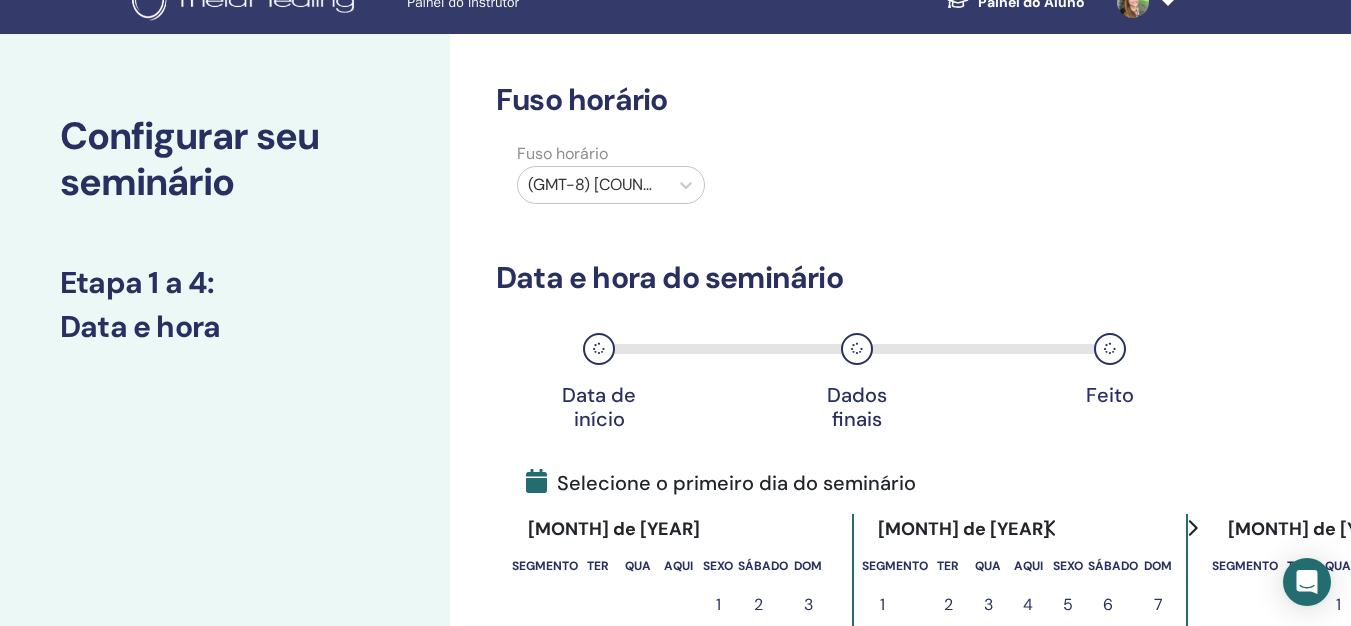scroll, scrollTop: 0, scrollLeft: 0, axis: both 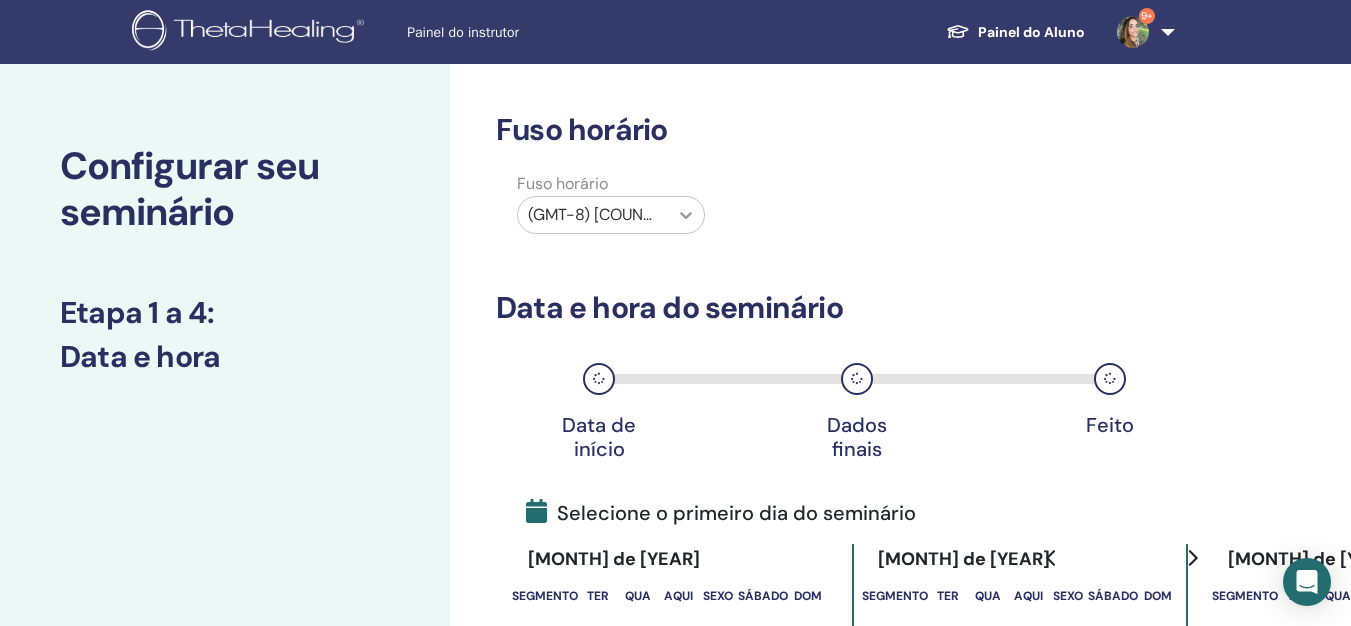 click 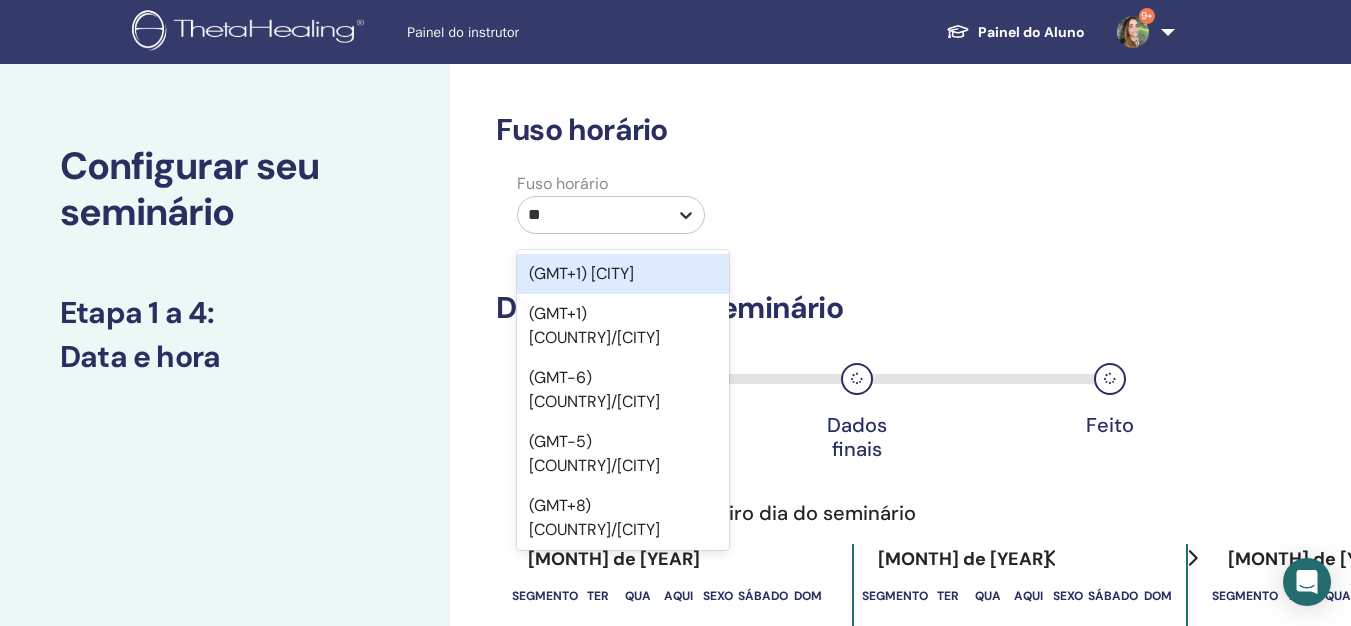type on "***" 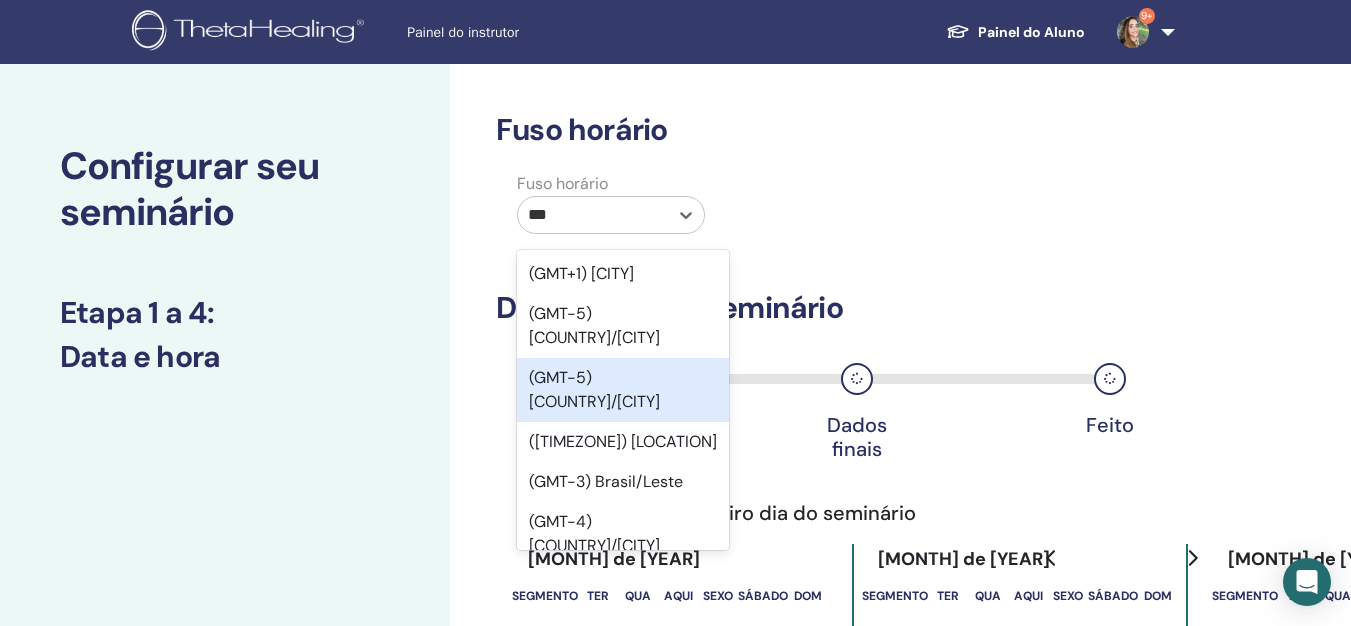 click on "(GMT-5) Brasil/Acre" at bounding box center (594, 389) 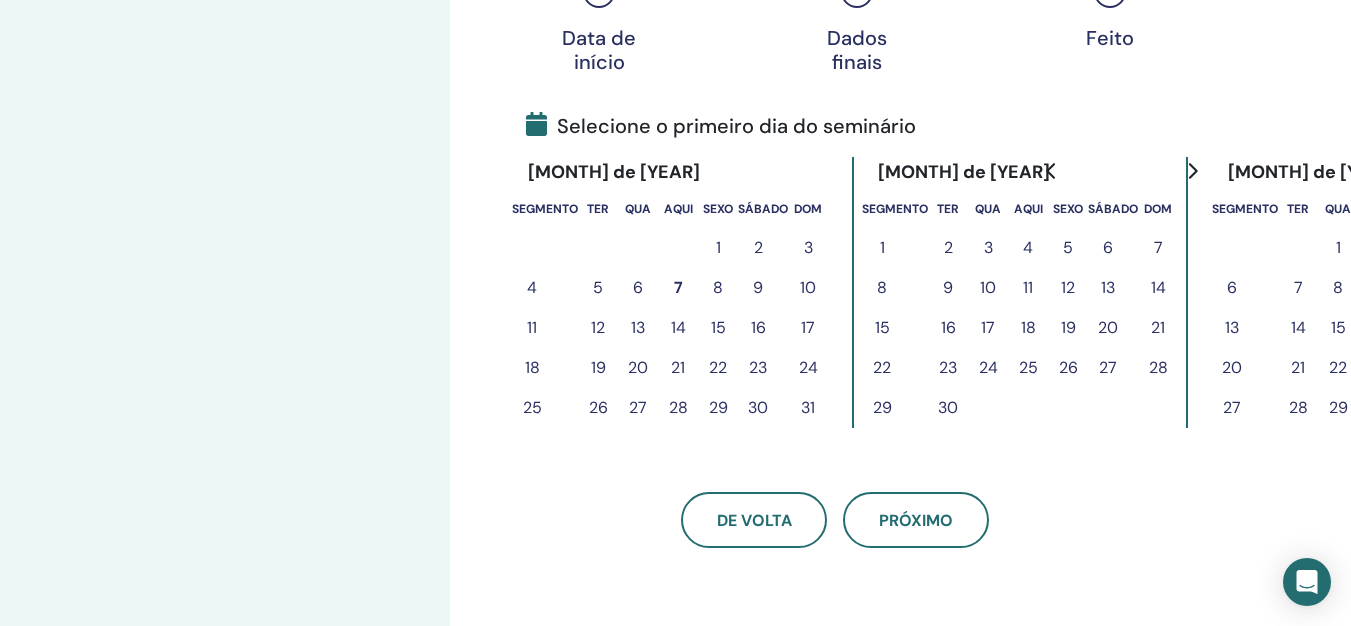 scroll, scrollTop: 400, scrollLeft: 0, axis: vertical 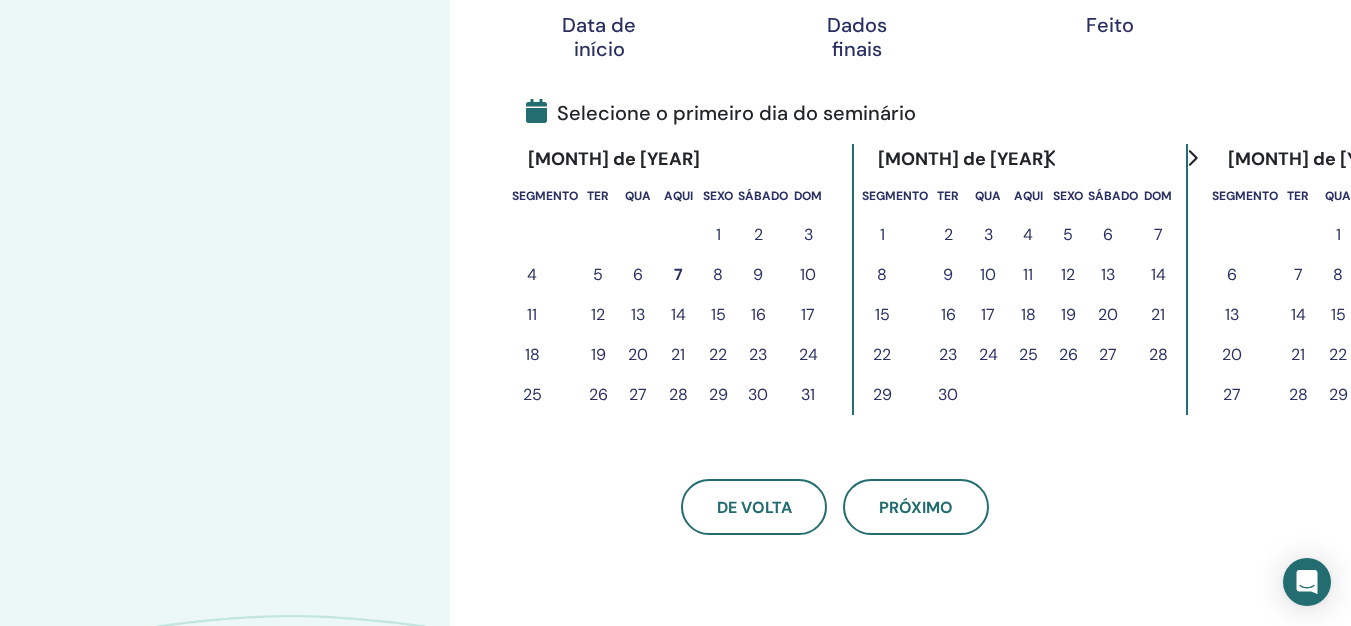 click on "15" at bounding box center [718, 314] 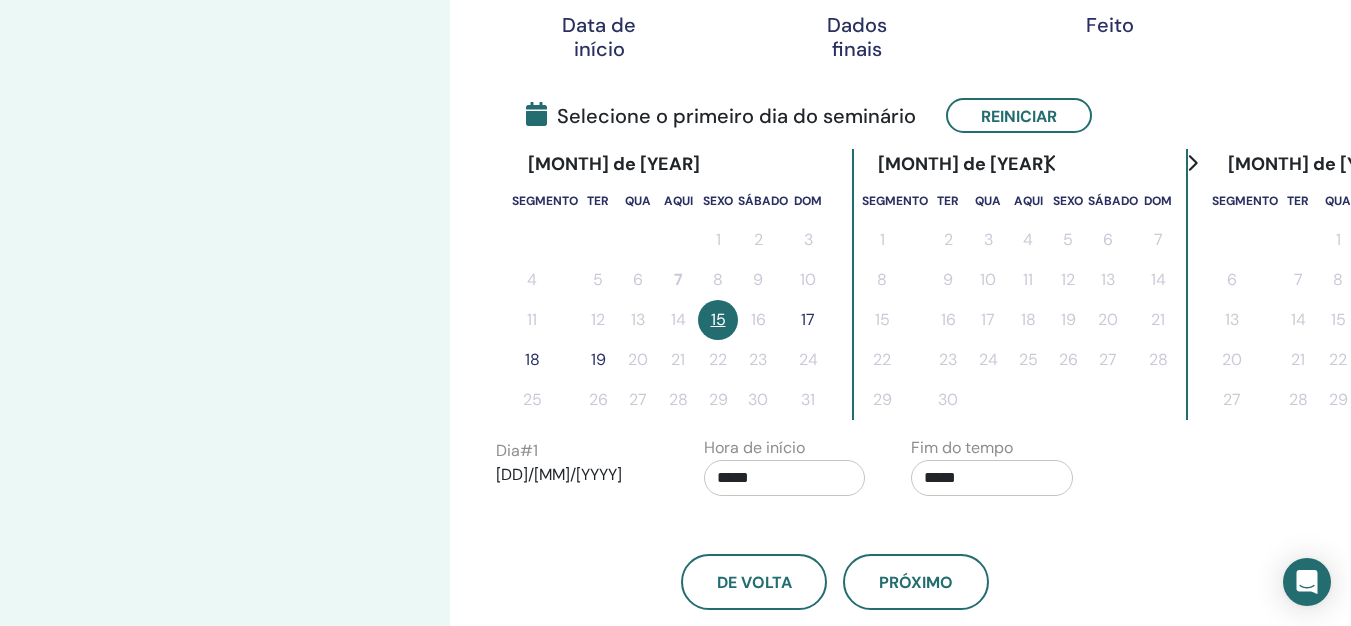 click on "17" at bounding box center [808, 319] 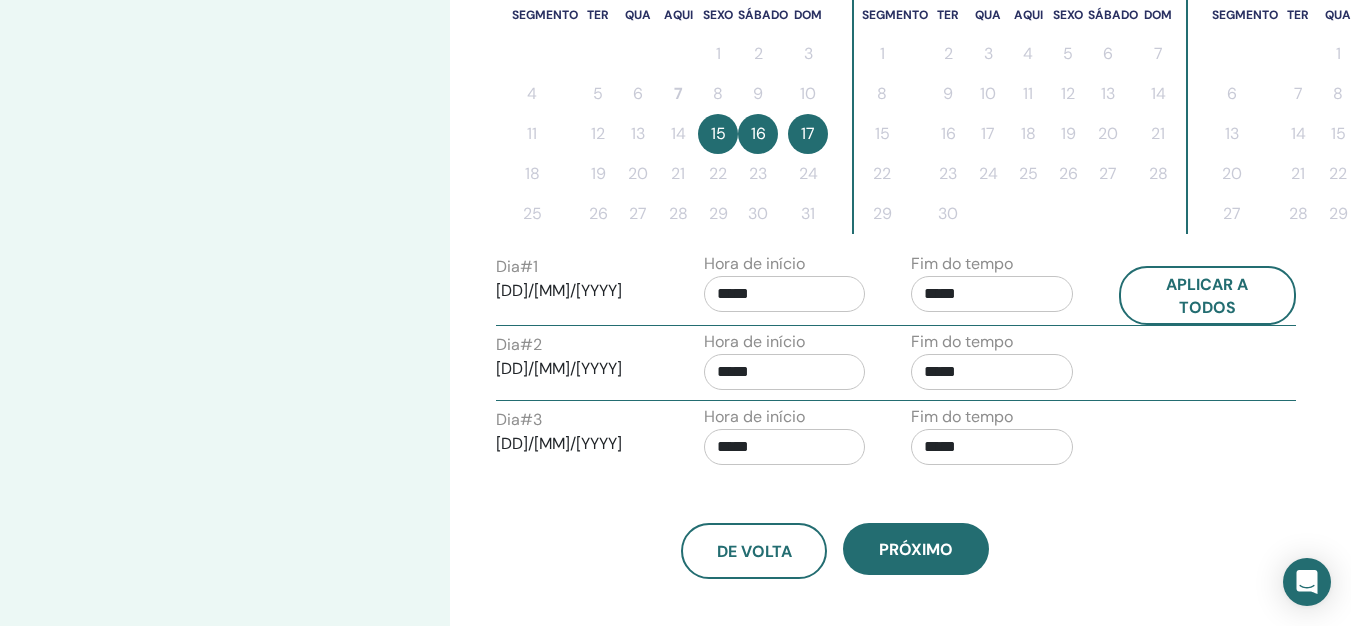scroll, scrollTop: 600, scrollLeft: 0, axis: vertical 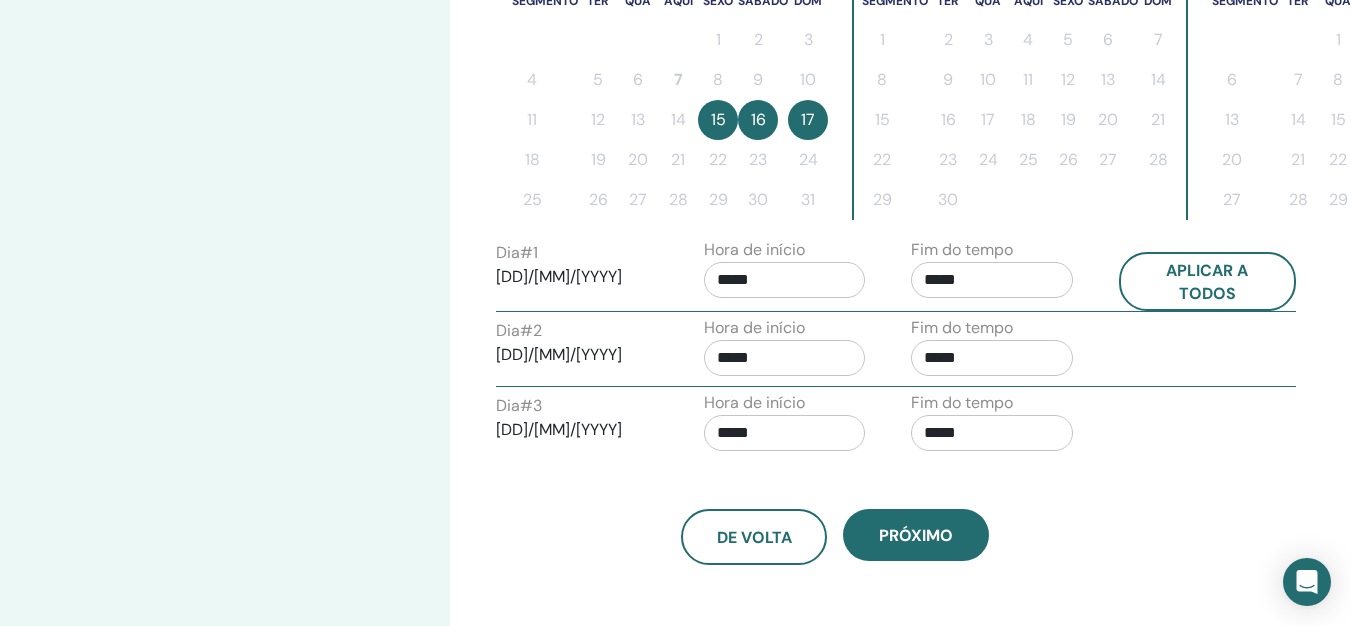 click on "*****" at bounding box center (785, 280) 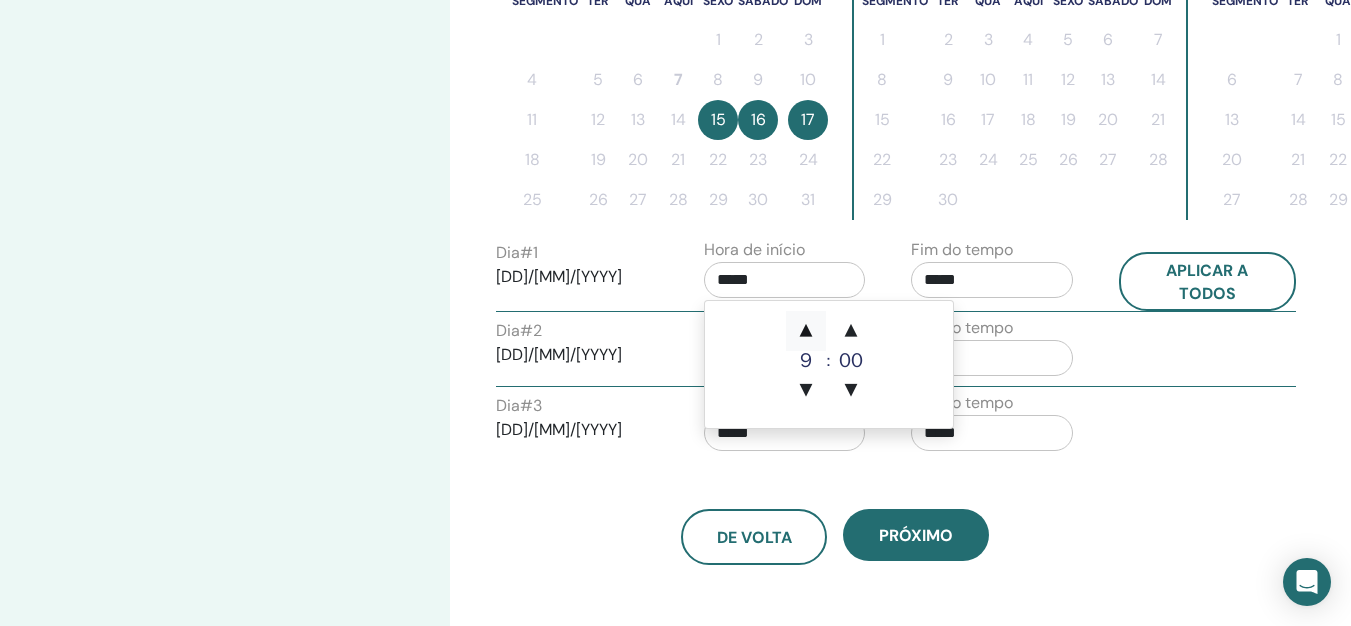 click on "▲" at bounding box center (806, 331) 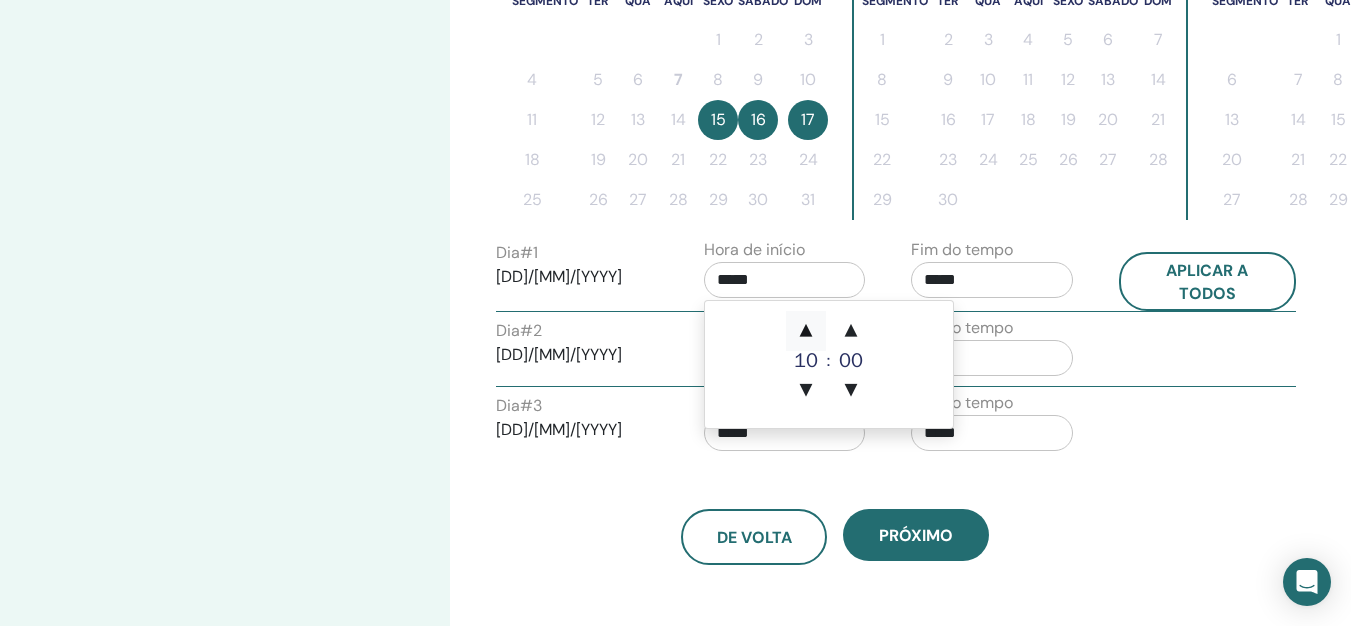 click on "▲" at bounding box center (806, 331) 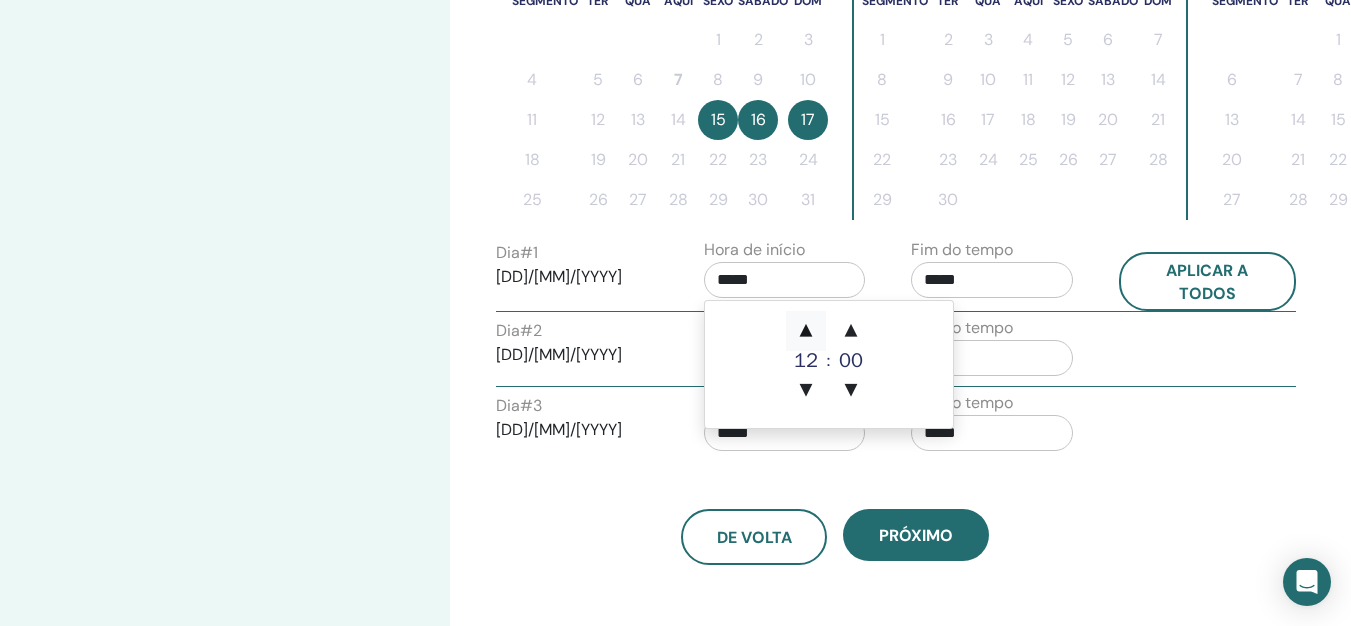 click on "▲" at bounding box center (806, 331) 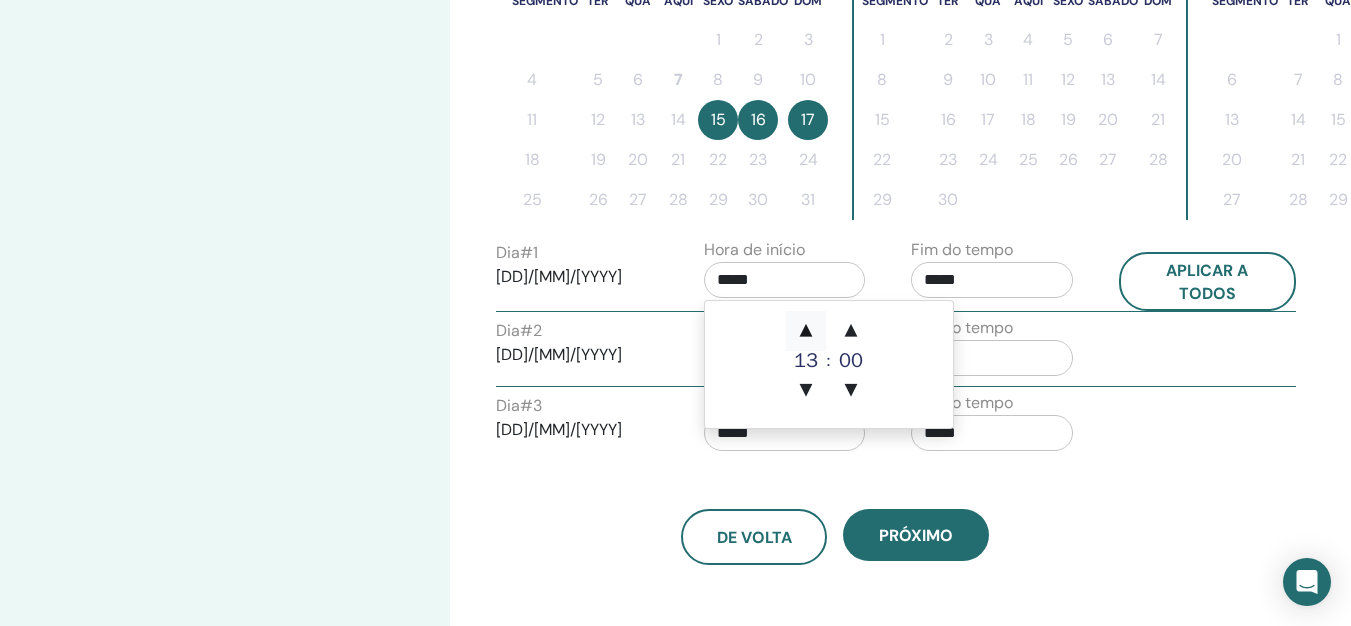 click on "▲" at bounding box center (806, 331) 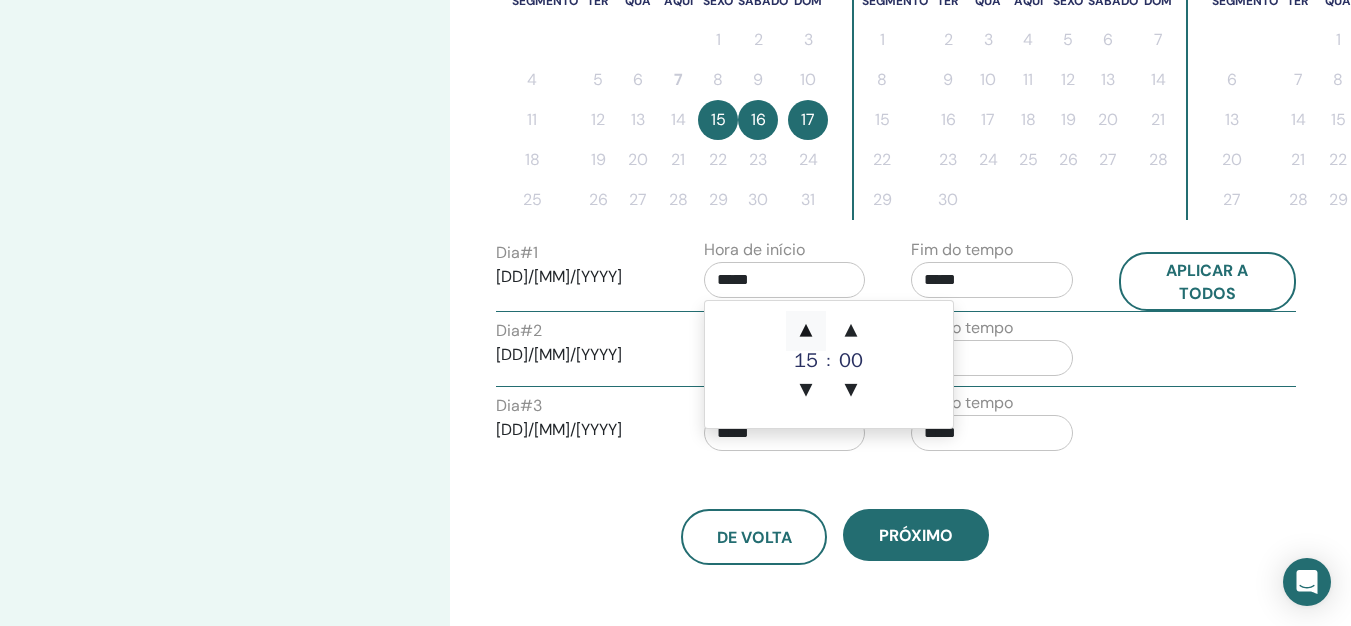 click on "▲" at bounding box center (806, 331) 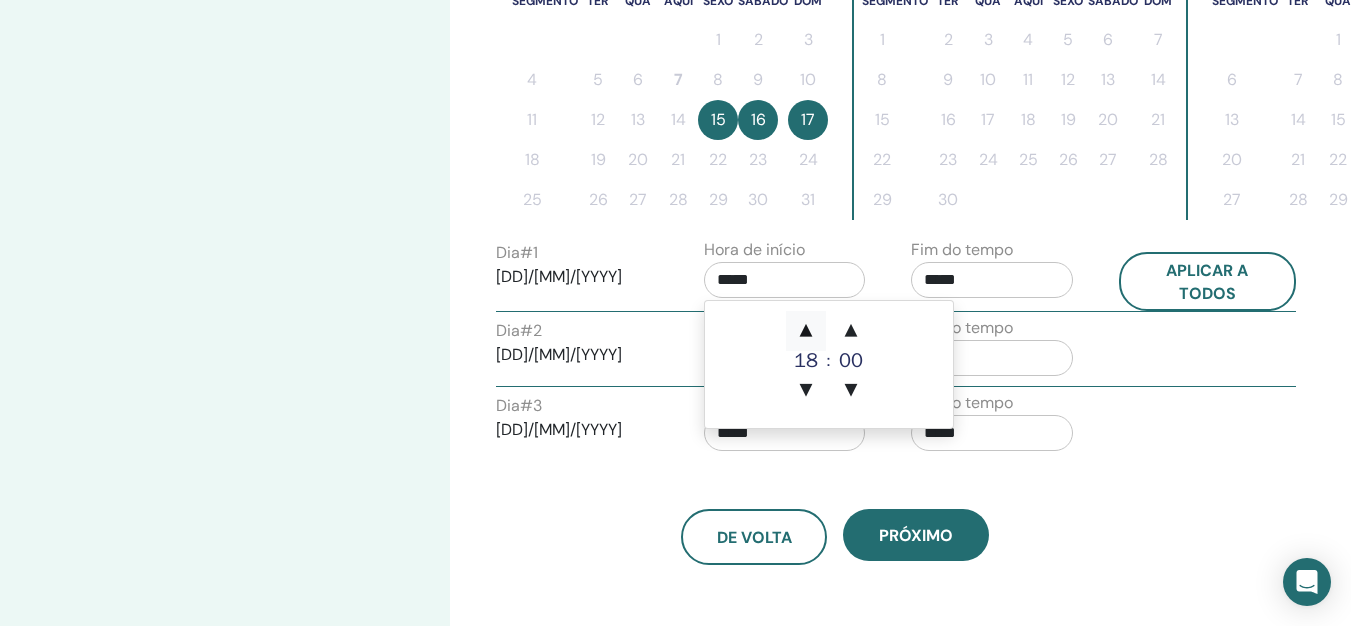 click on "▲" at bounding box center [806, 331] 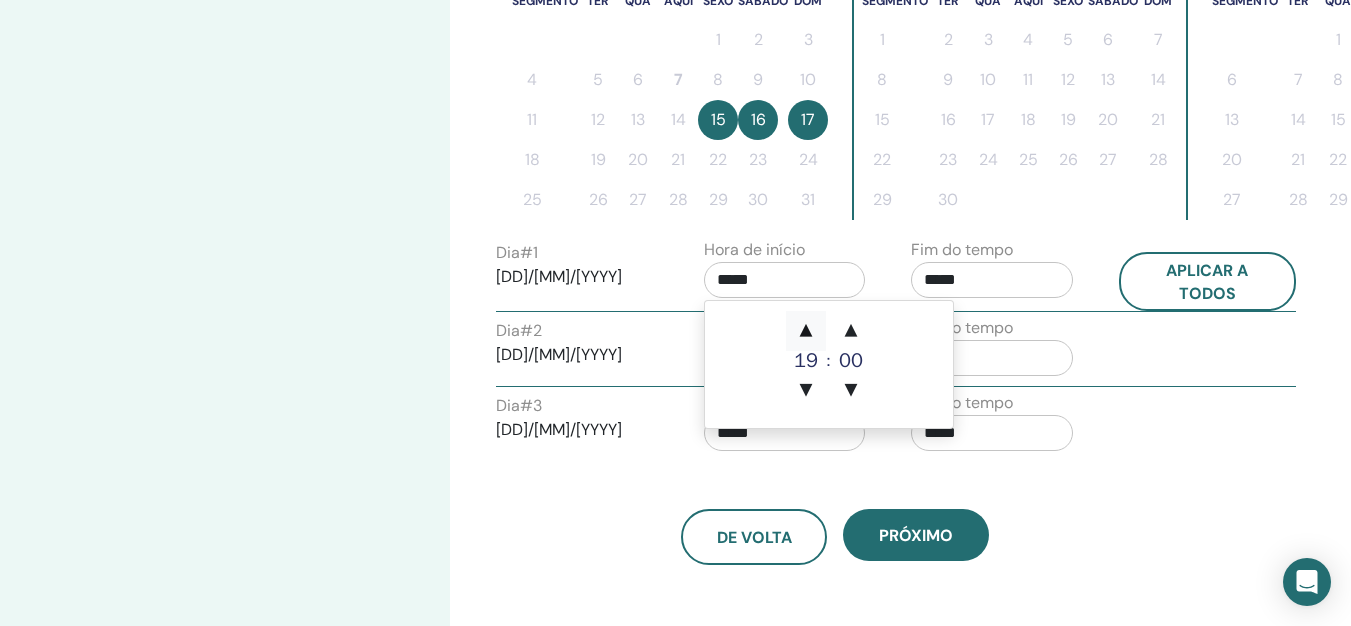 click on "▲" at bounding box center (806, 331) 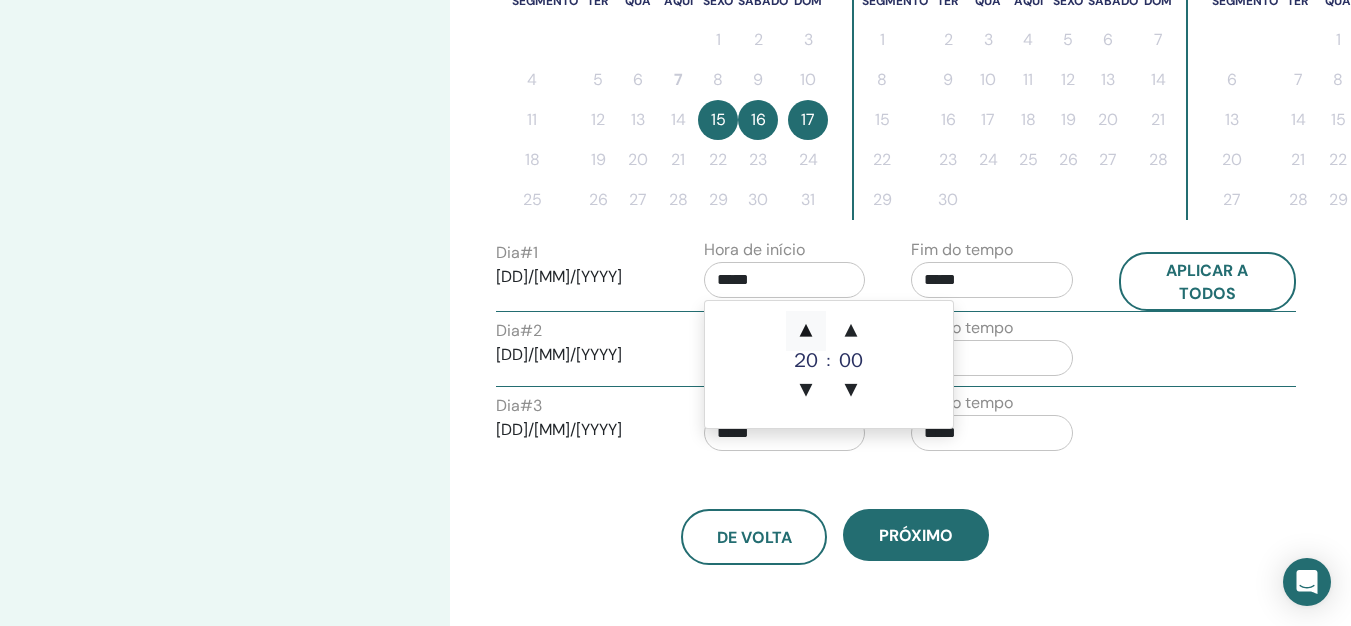 click on "▲" at bounding box center [806, 331] 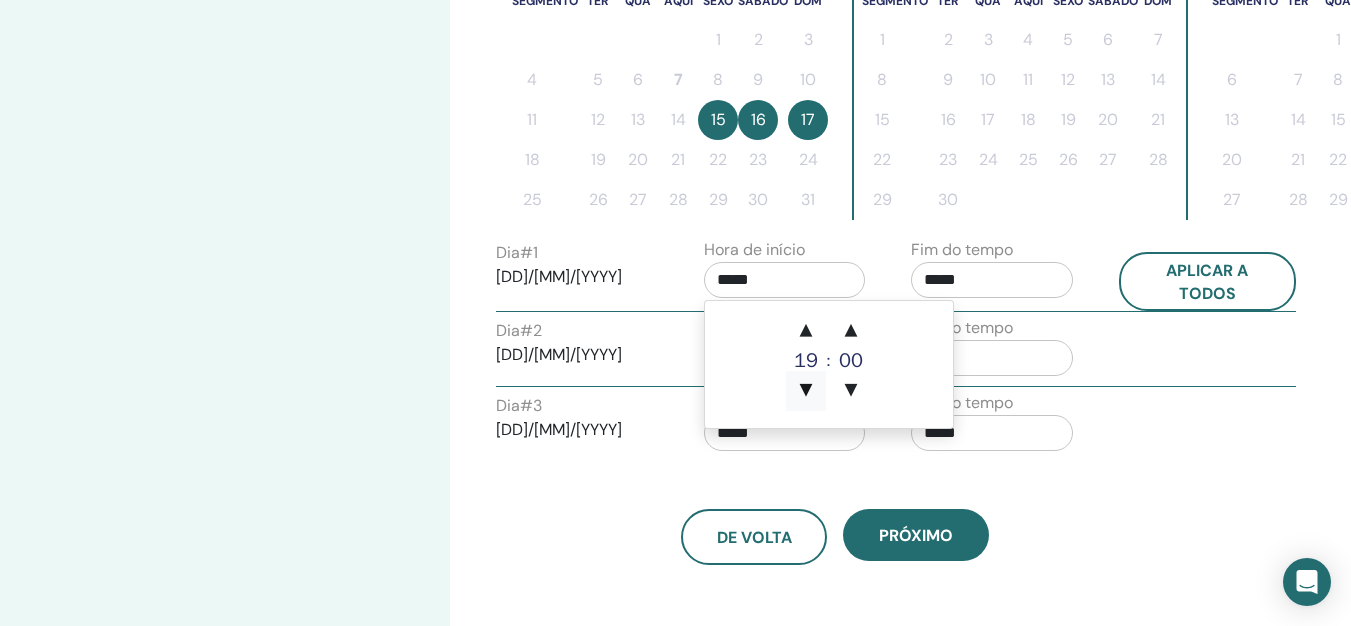 click on "▼" at bounding box center [806, 391] 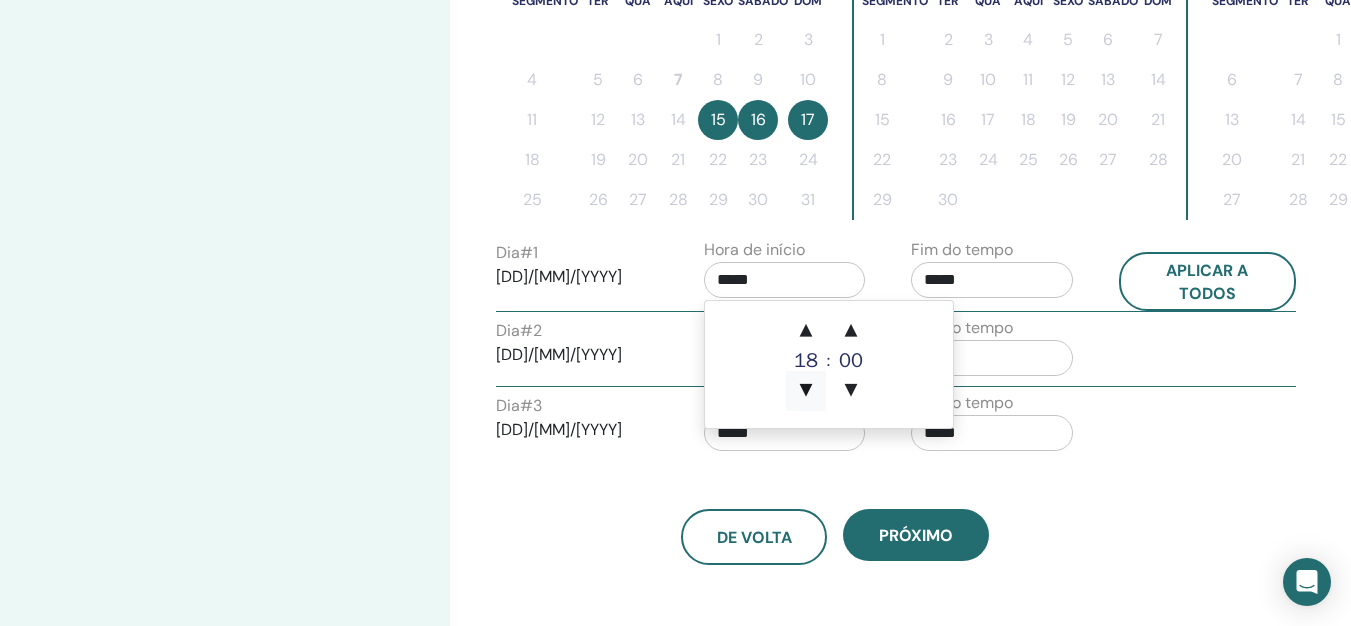 click on "▼" at bounding box center (806, 391) 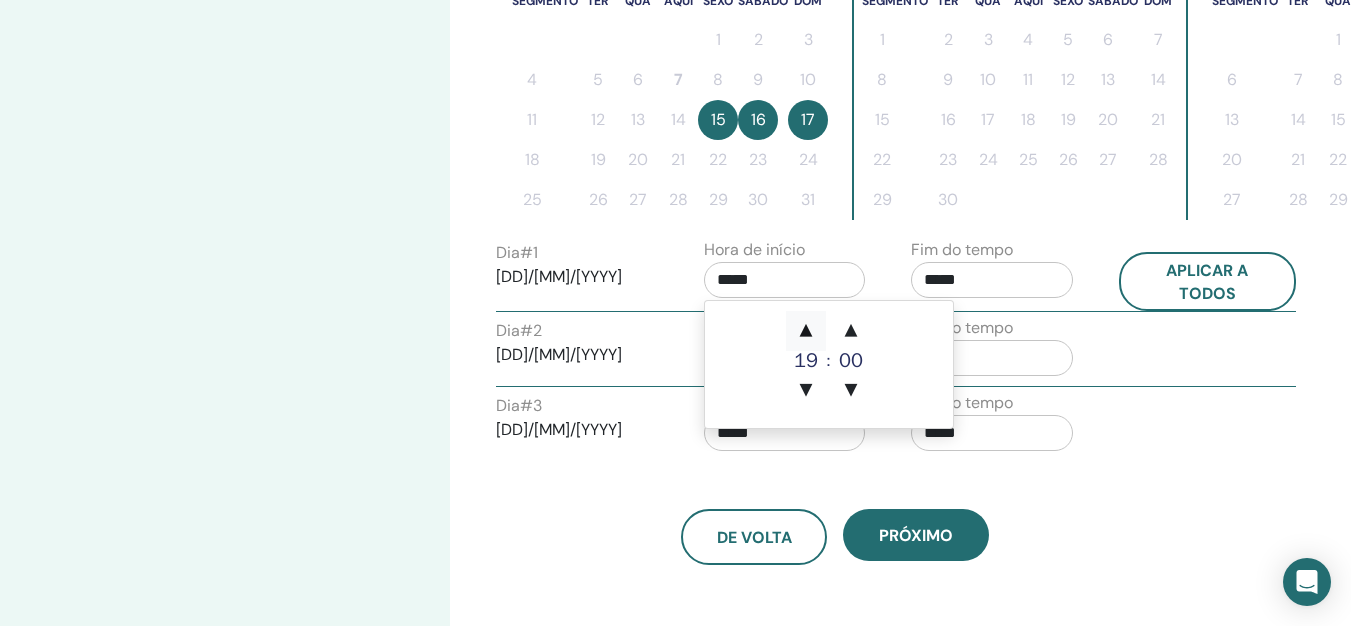 click on "▲" at bounding box center [806, 331] 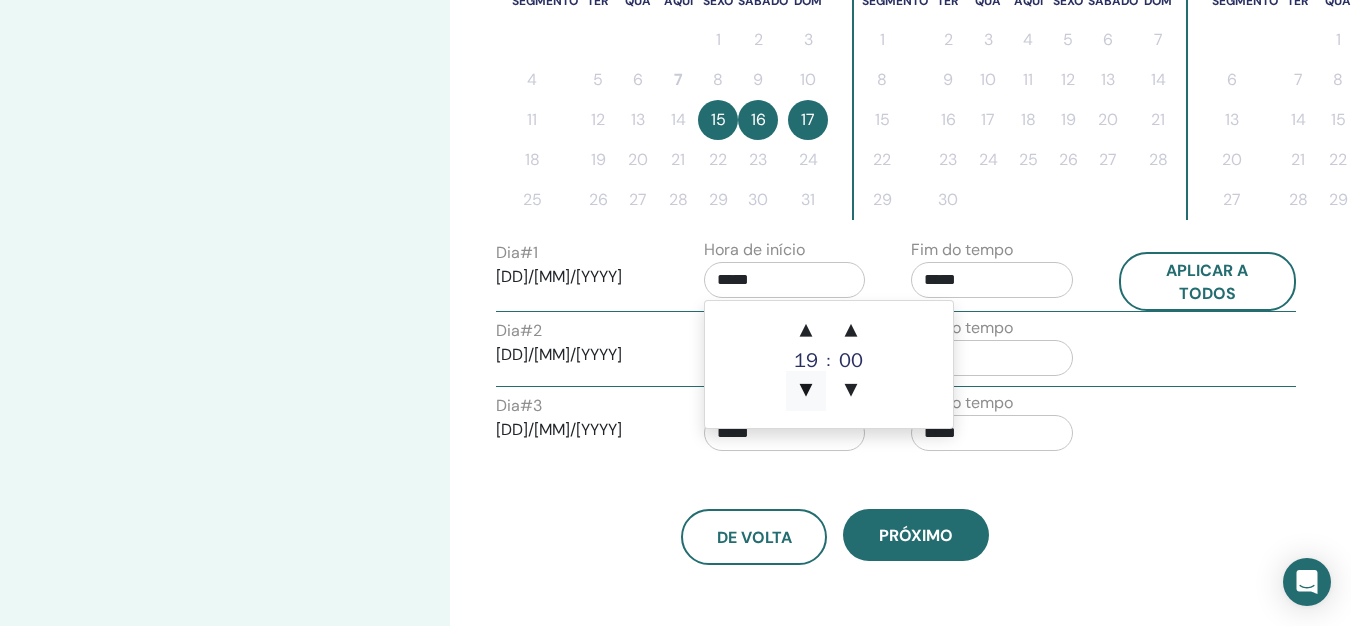 click on "▼" at bounding box center [806, 391] 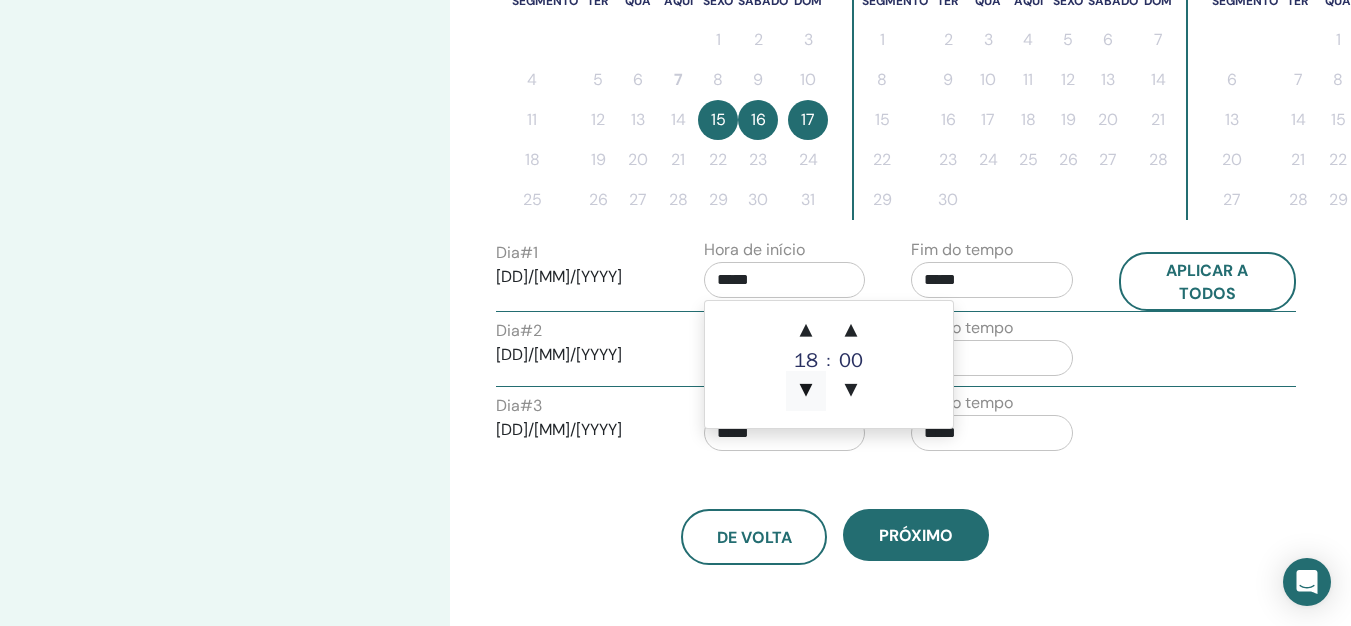 click on "▼" at bounding box center (806, 391) 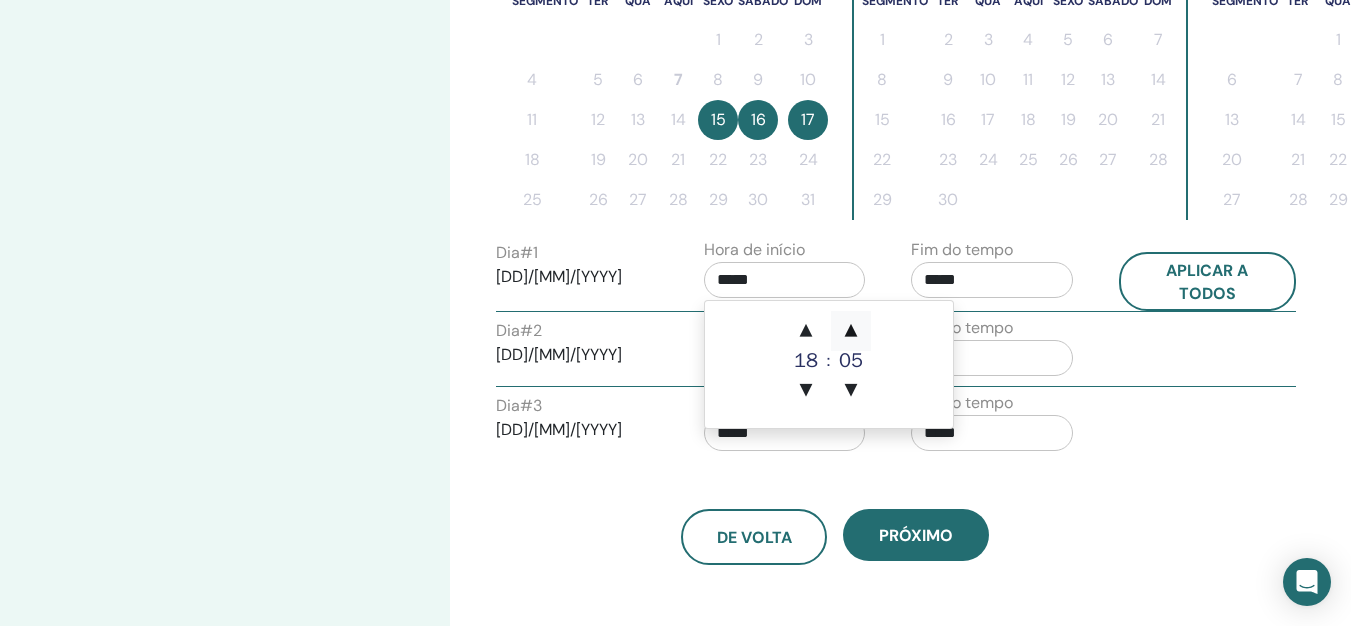 click on "▲" at bounding box center (851, 331) 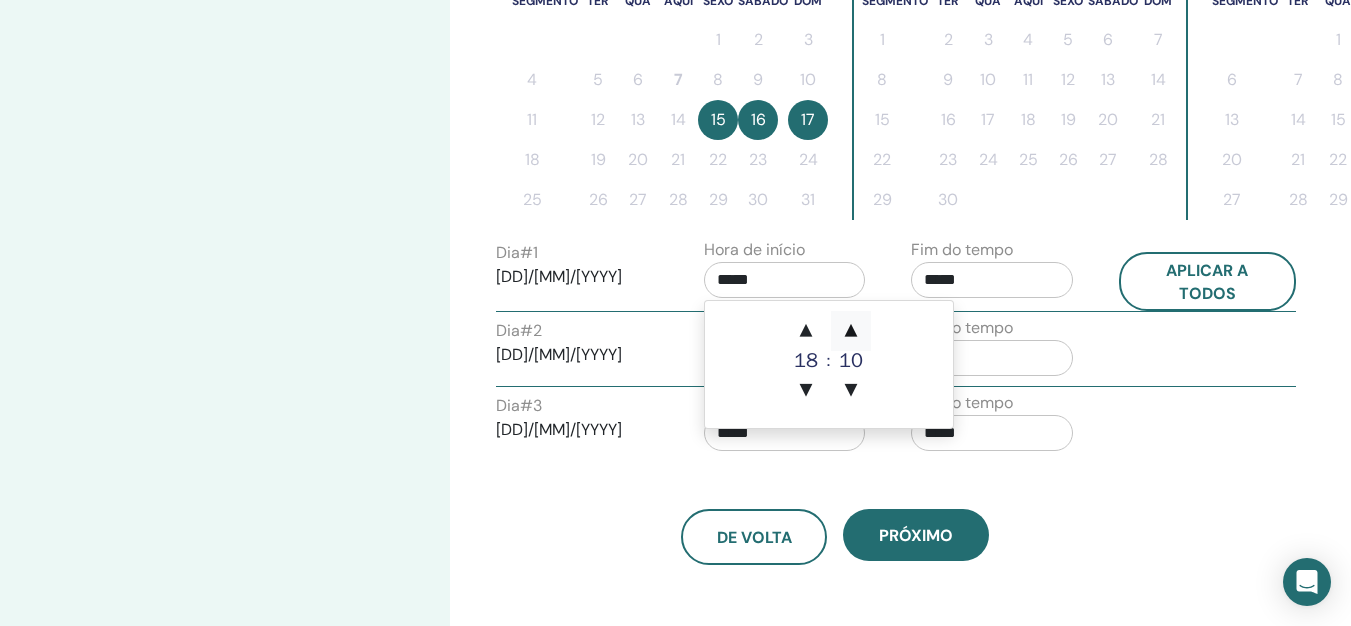 click on "▲" at bounding box center [851, 331] 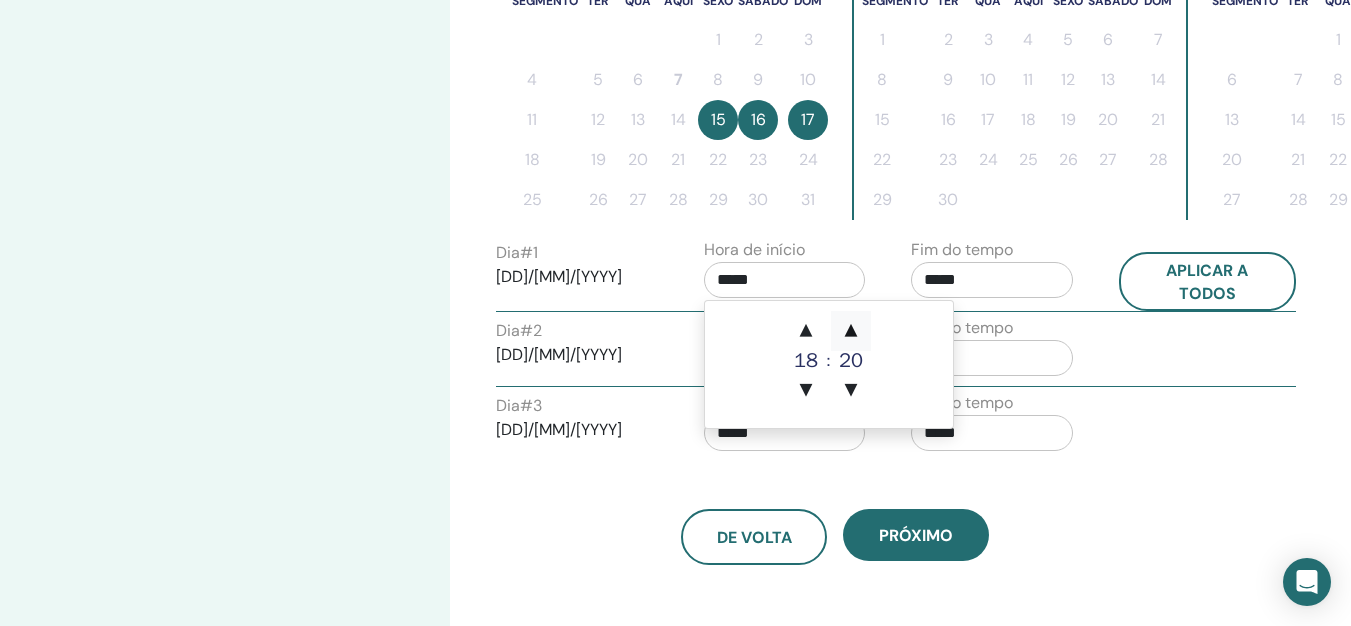 click on "▲" at bounding box center (851, 331) 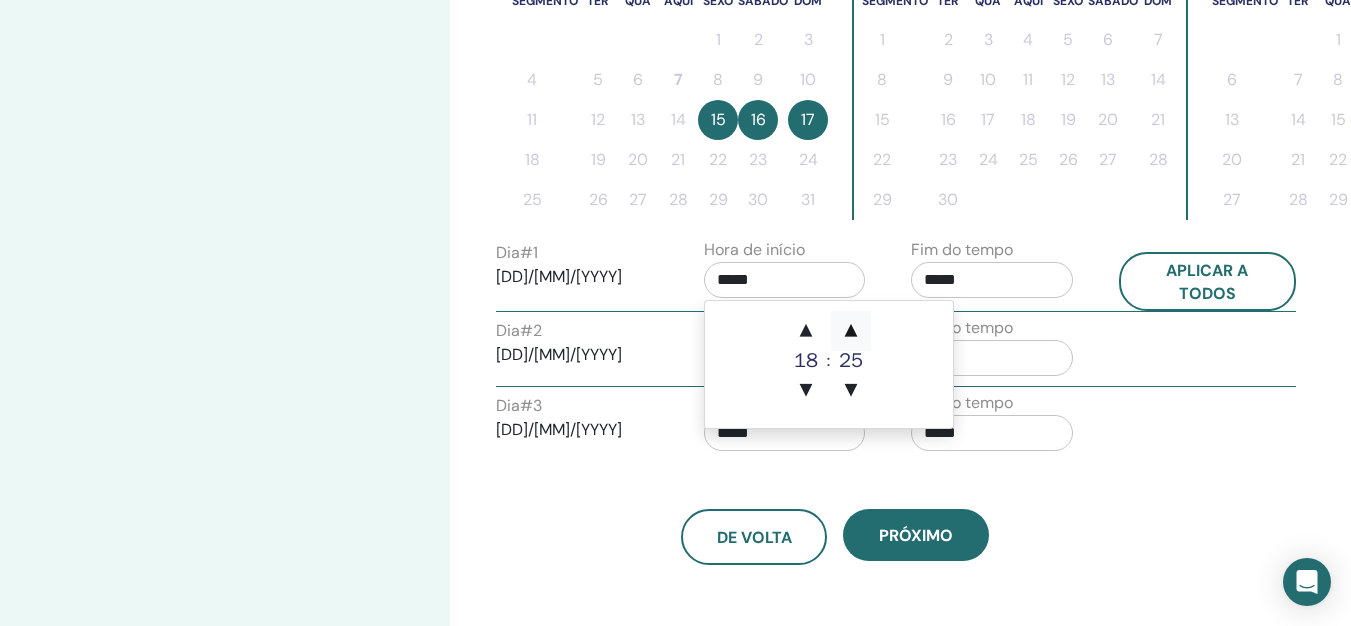 click on "▲" at bounding box center [851, 331] 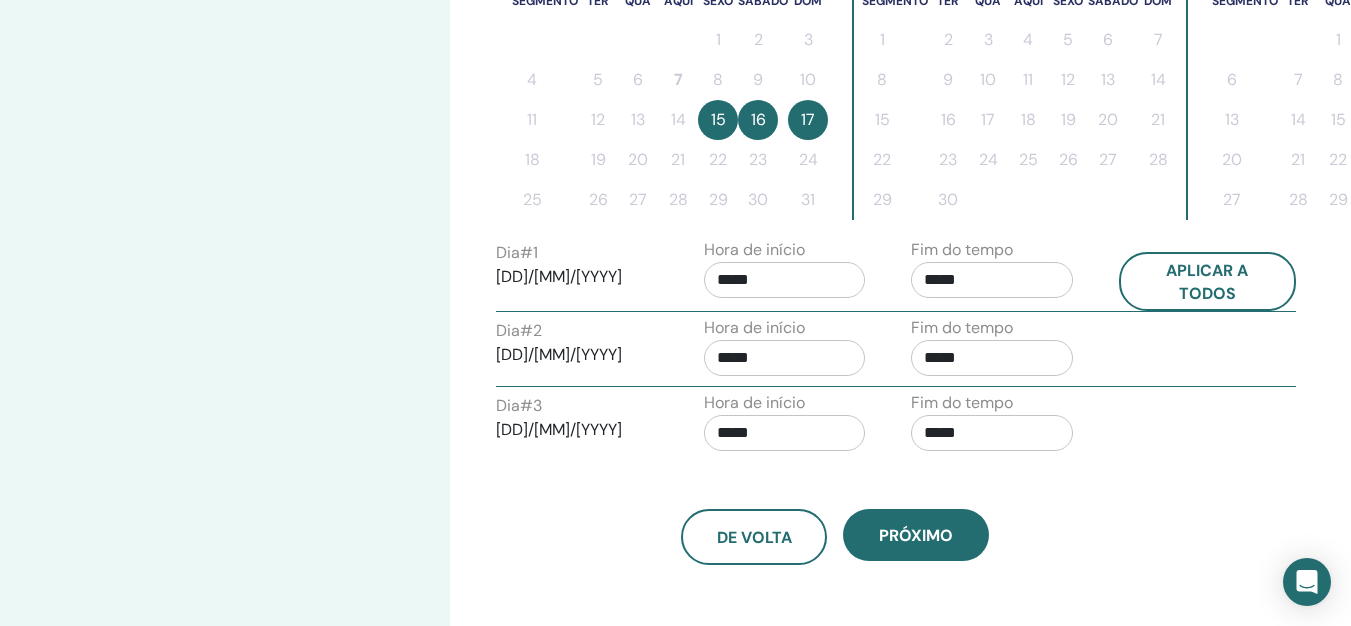 click at bounding box center (988, 200) 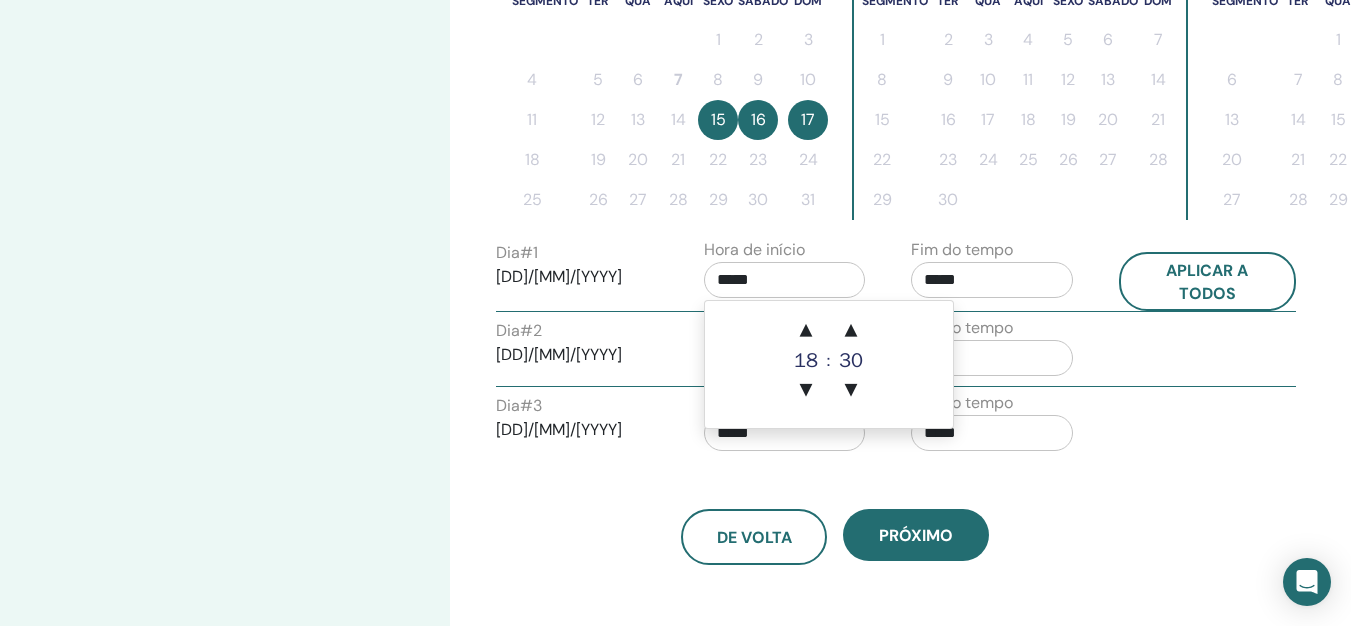 click on "*****" at bounding box center (785, 280) 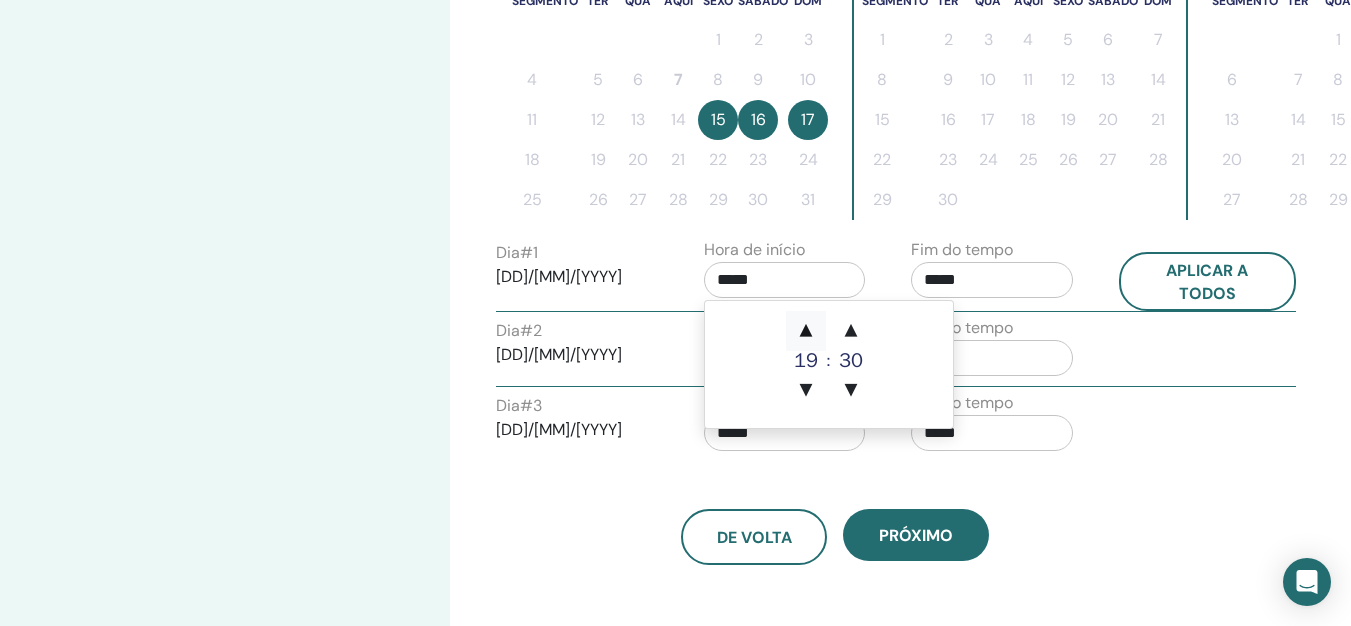 click on "▲" at bounding box center [806, 331] 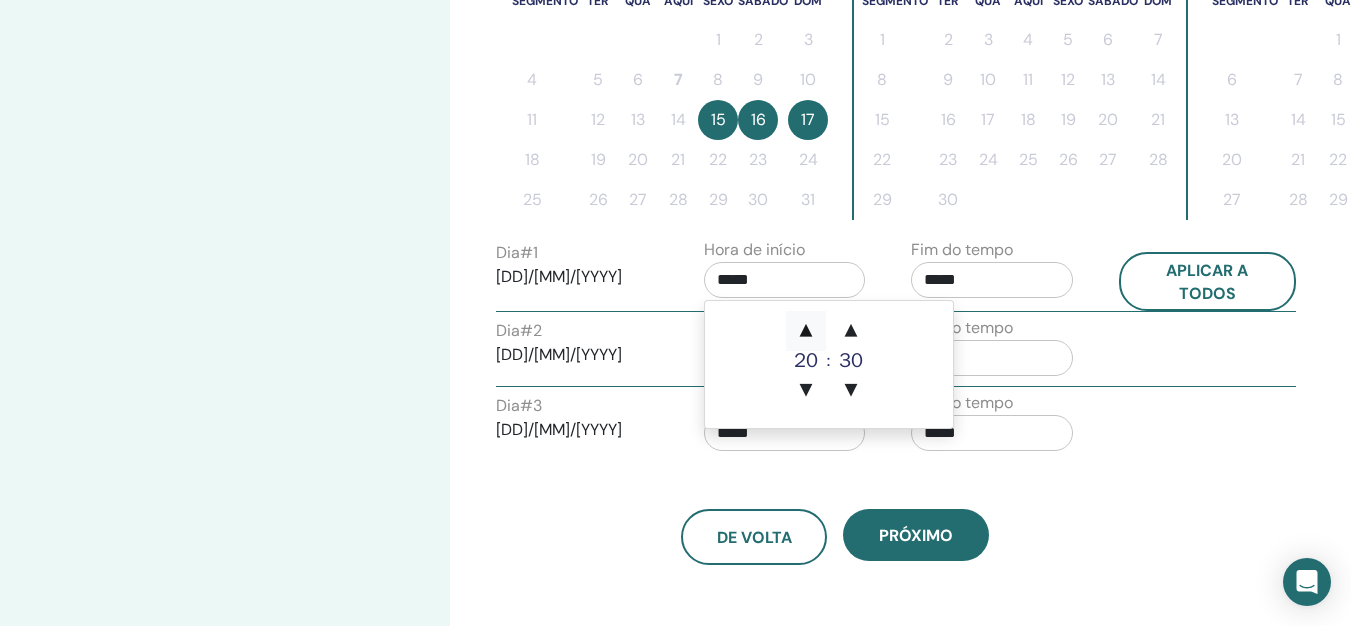 click on "▲" at bounding box center [806, 331] 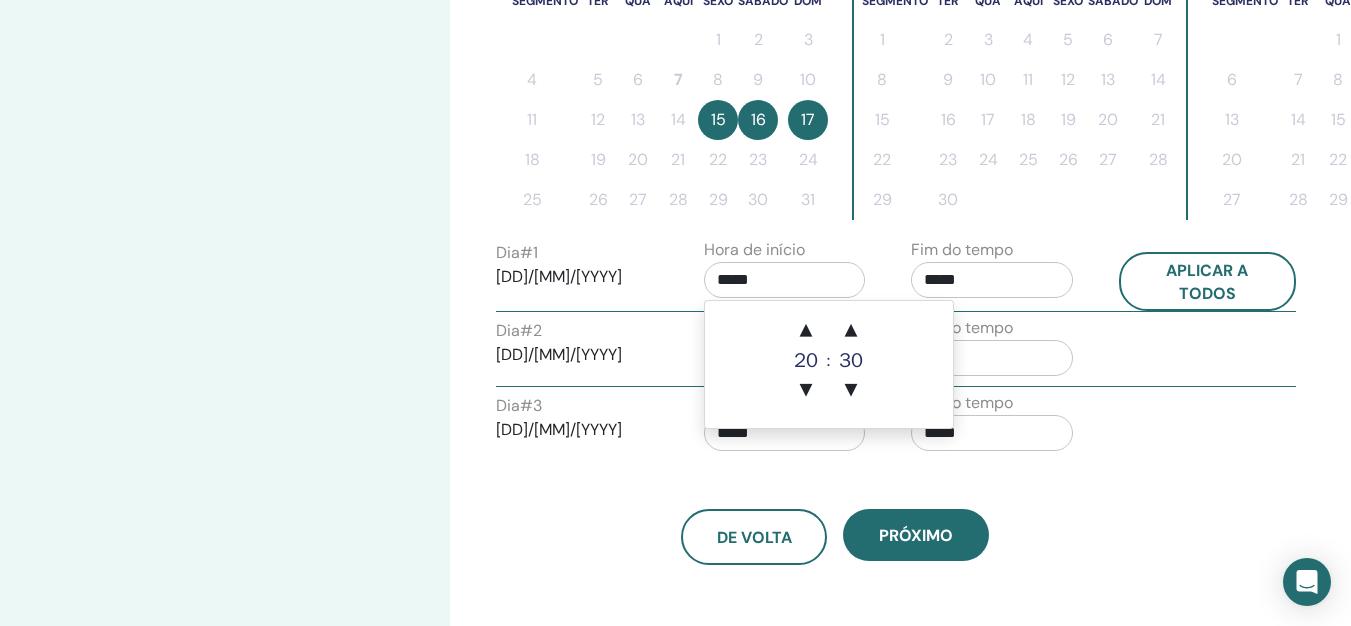 click on "*****" at bounding box center (785, 280) 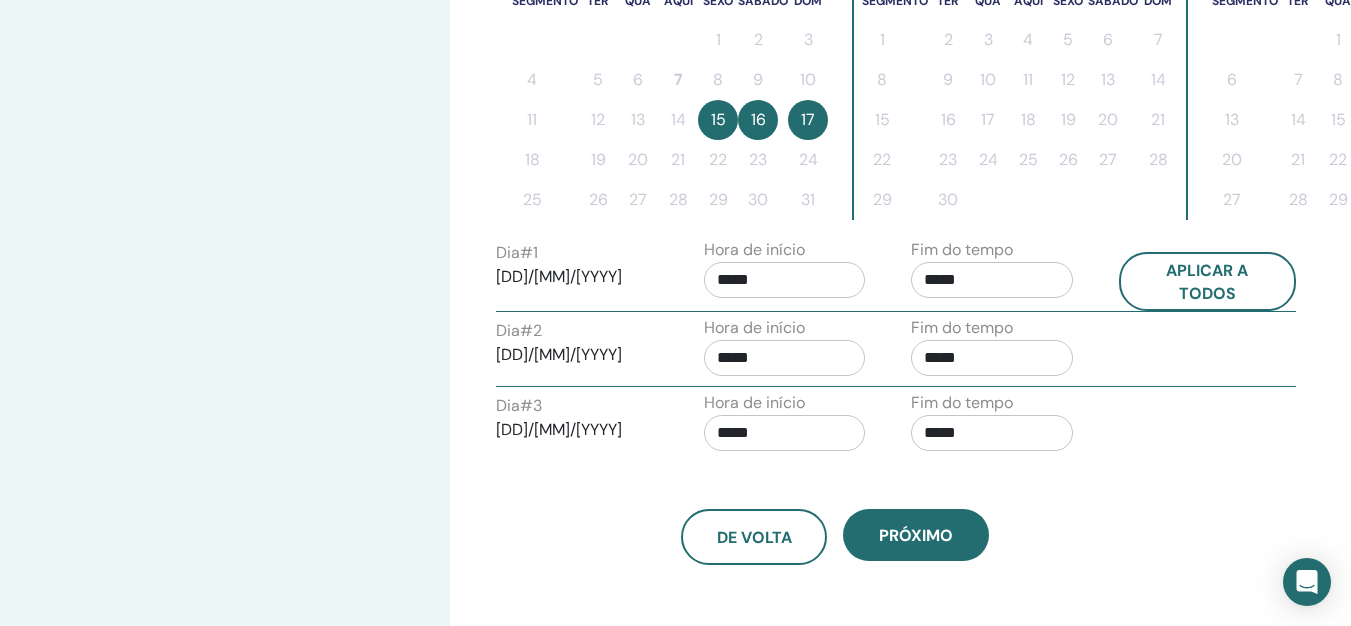click on "*****" at bounding box center (785, 280) 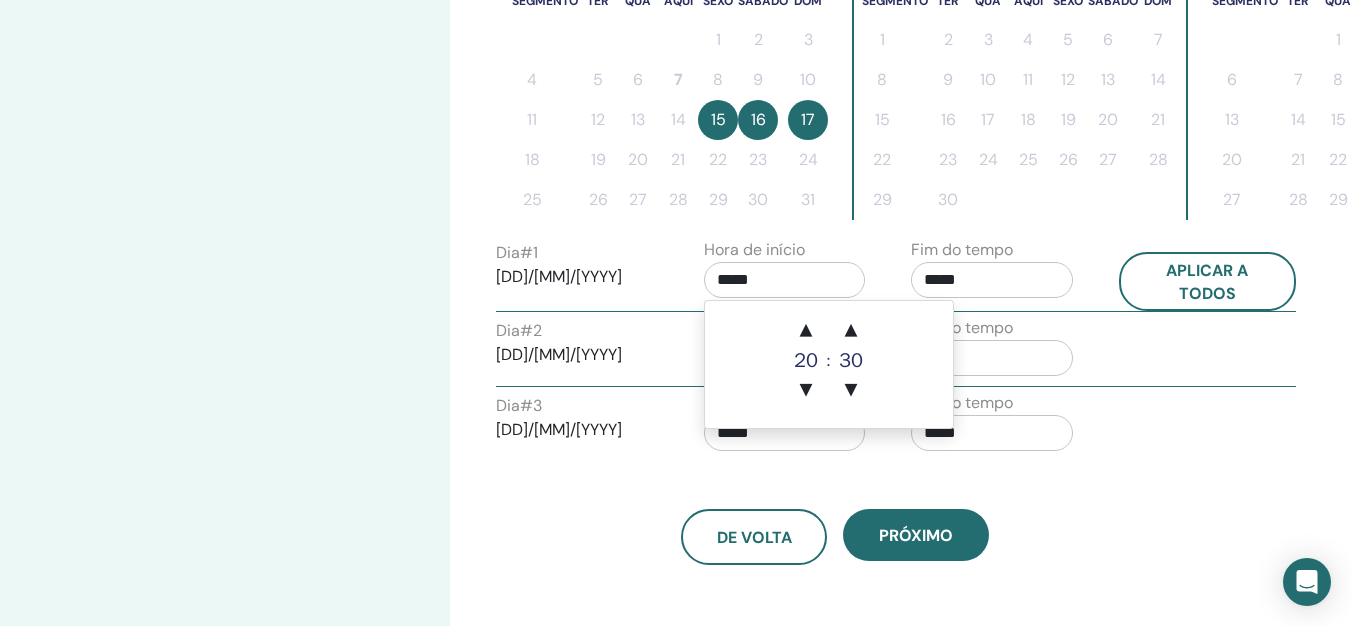 type on "*****" 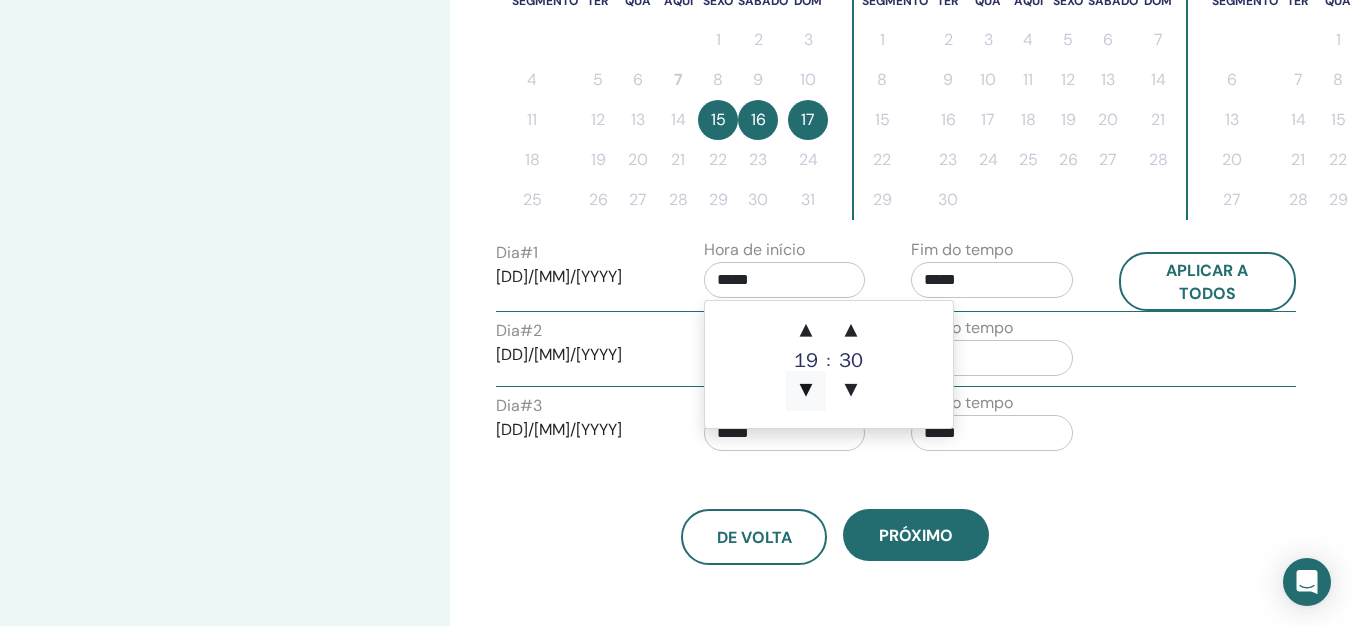 click on "▼" at bounding box center (806, 391) 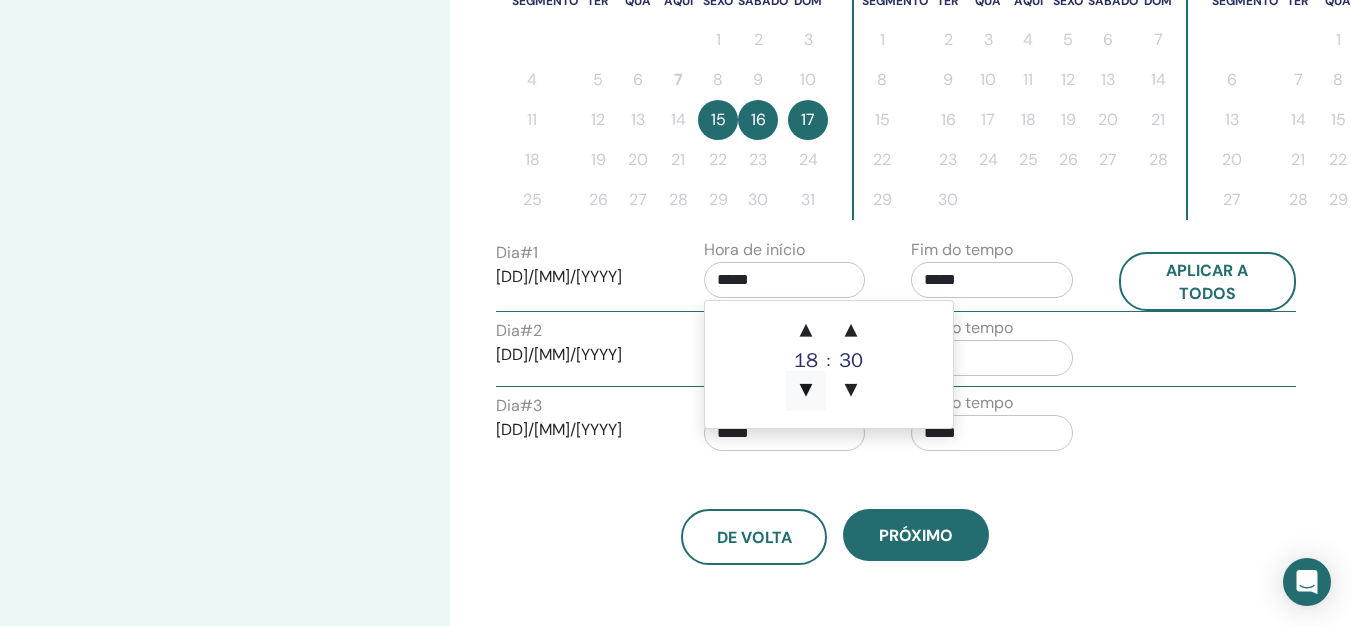 click on "▼" at bounding box center (806, 391) 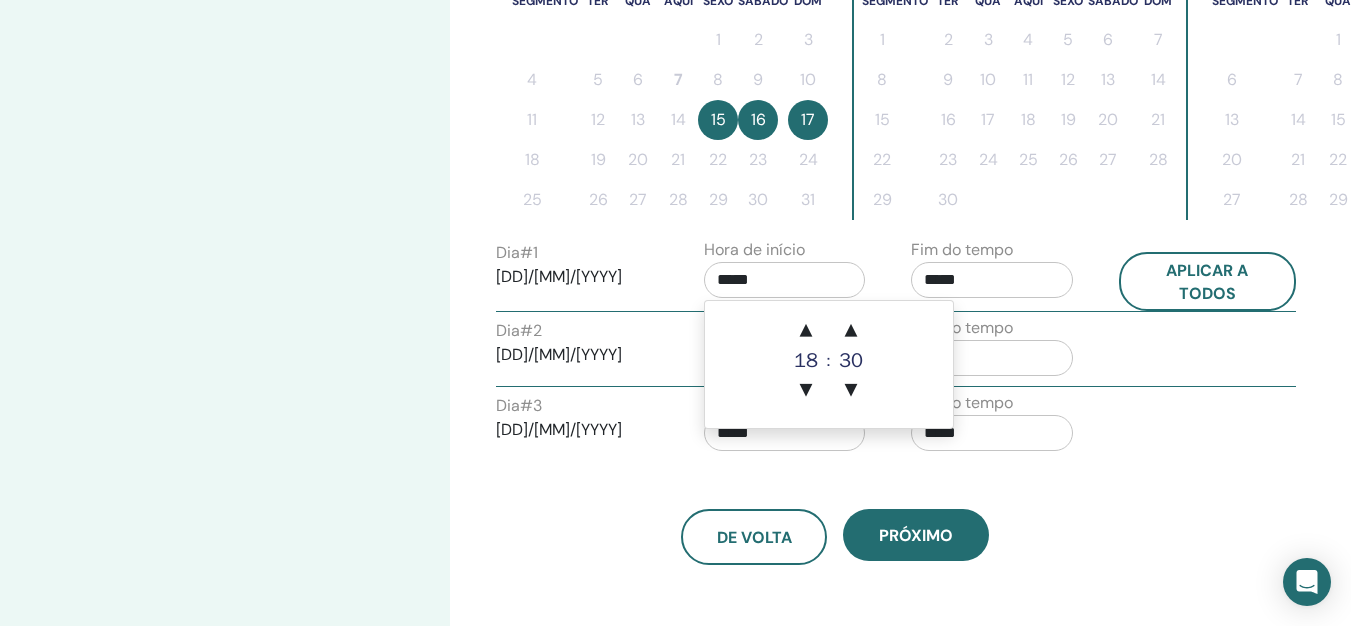 click on "Dia  #  2 16/08/2025" at bounding box center [577, 351] 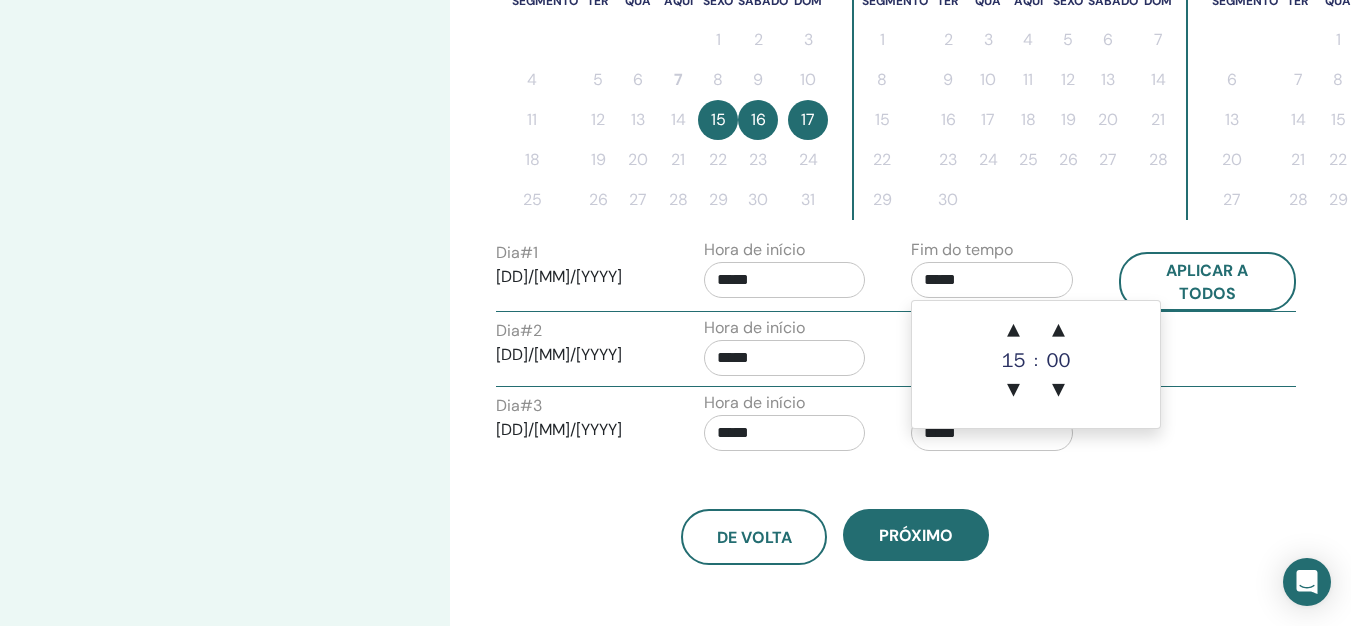 click on "*****" at bounding box center (992, 280) 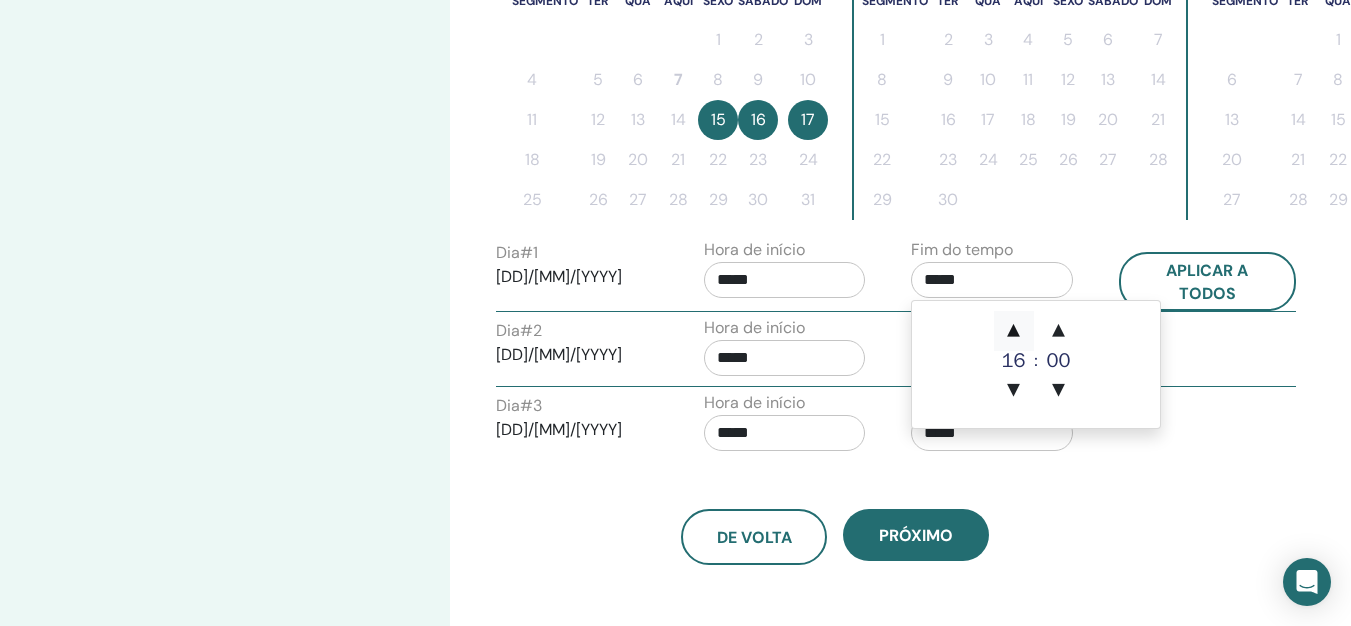 click on "▲" at bounding box center [1014, 331] 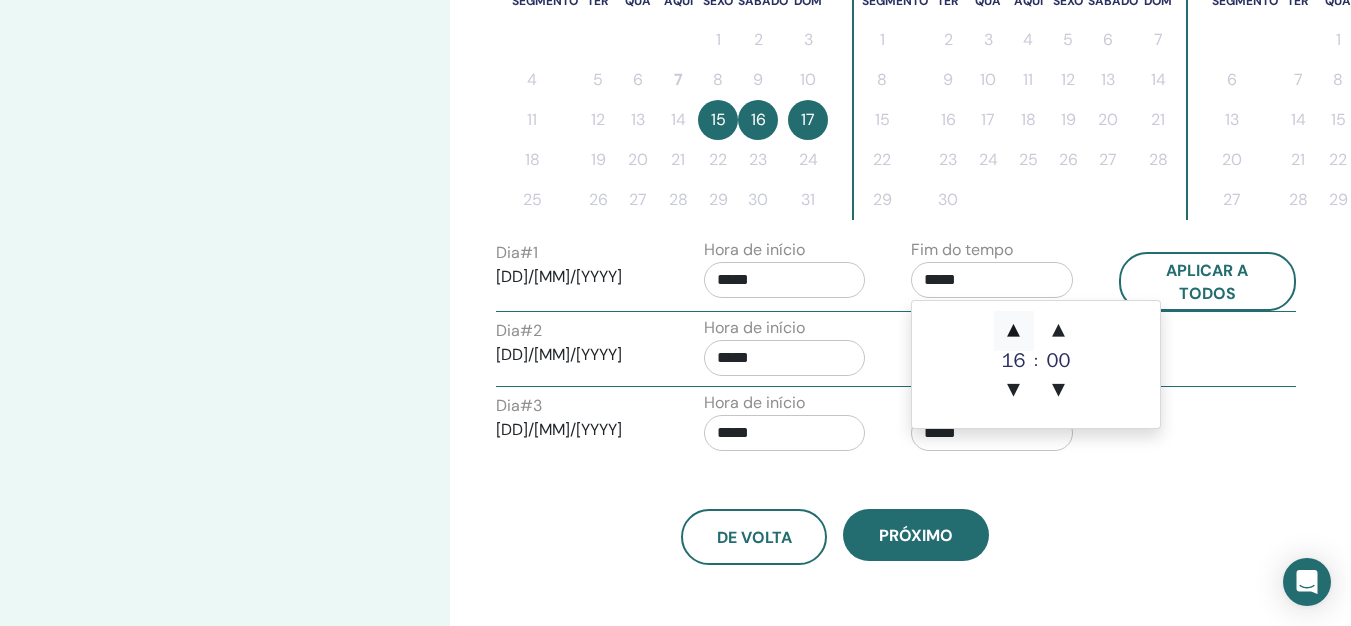 click on "▲" at bounding box center (1014, 331) 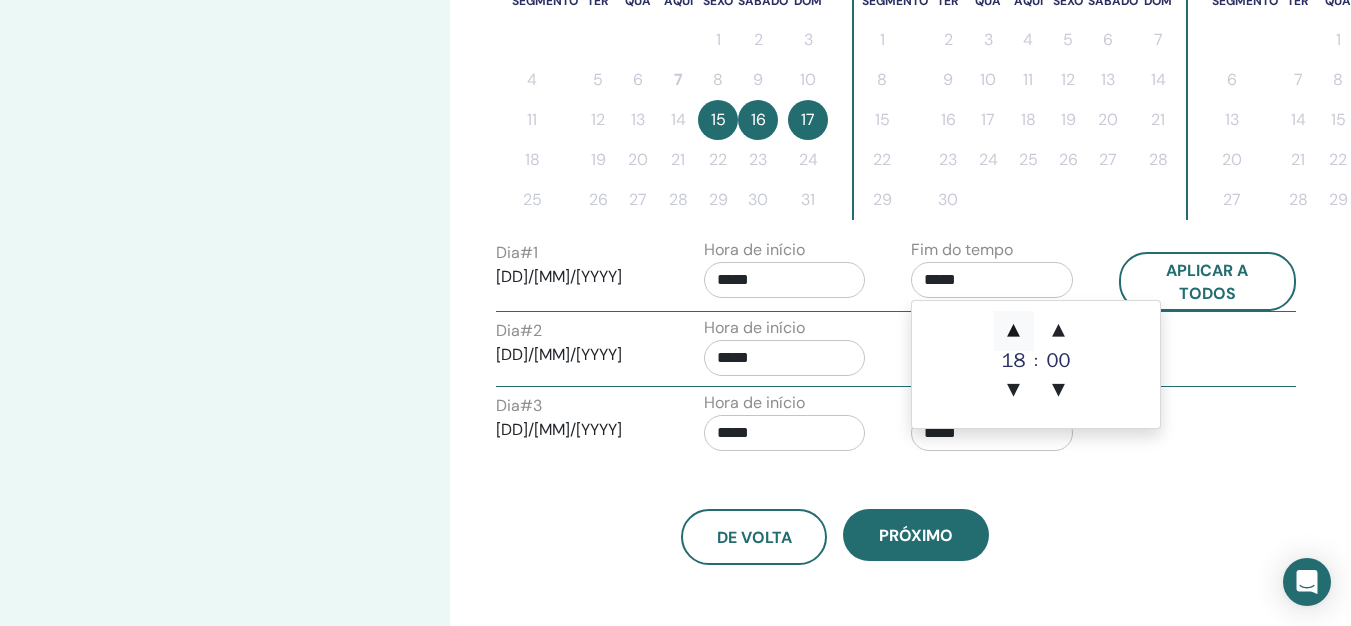 click on "▲" at bounding box center (1014, 331) 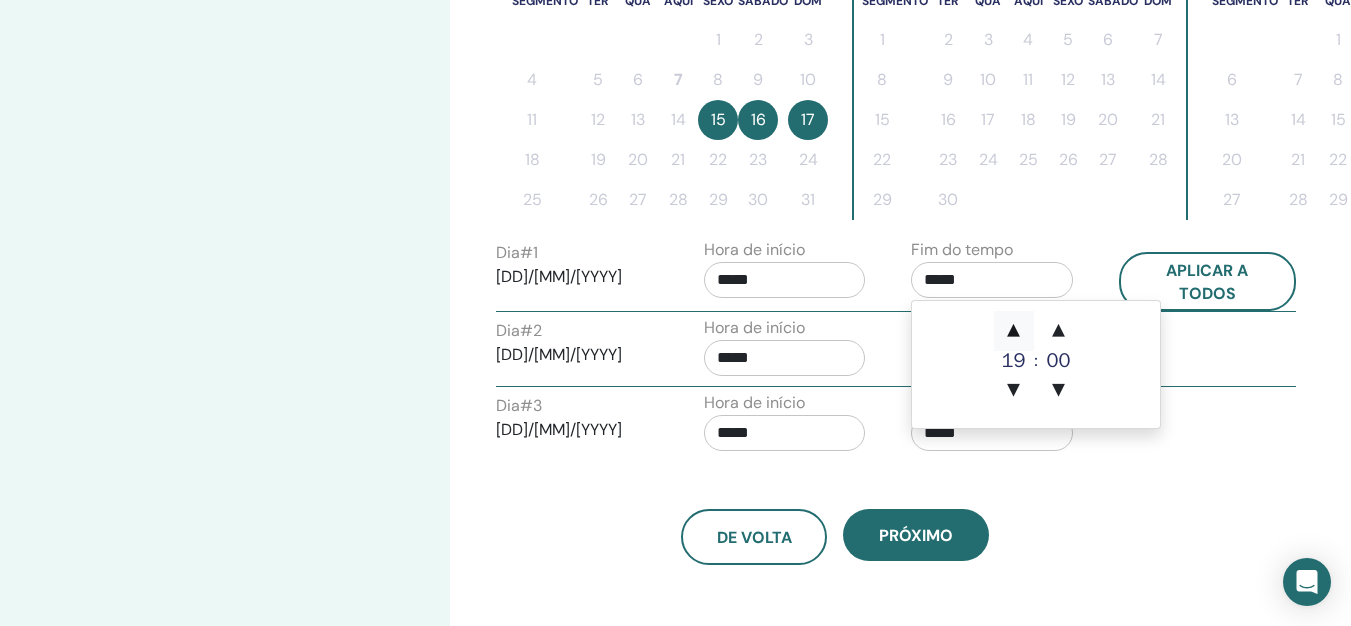 click on "▲" at bounding box center [1014, 331] 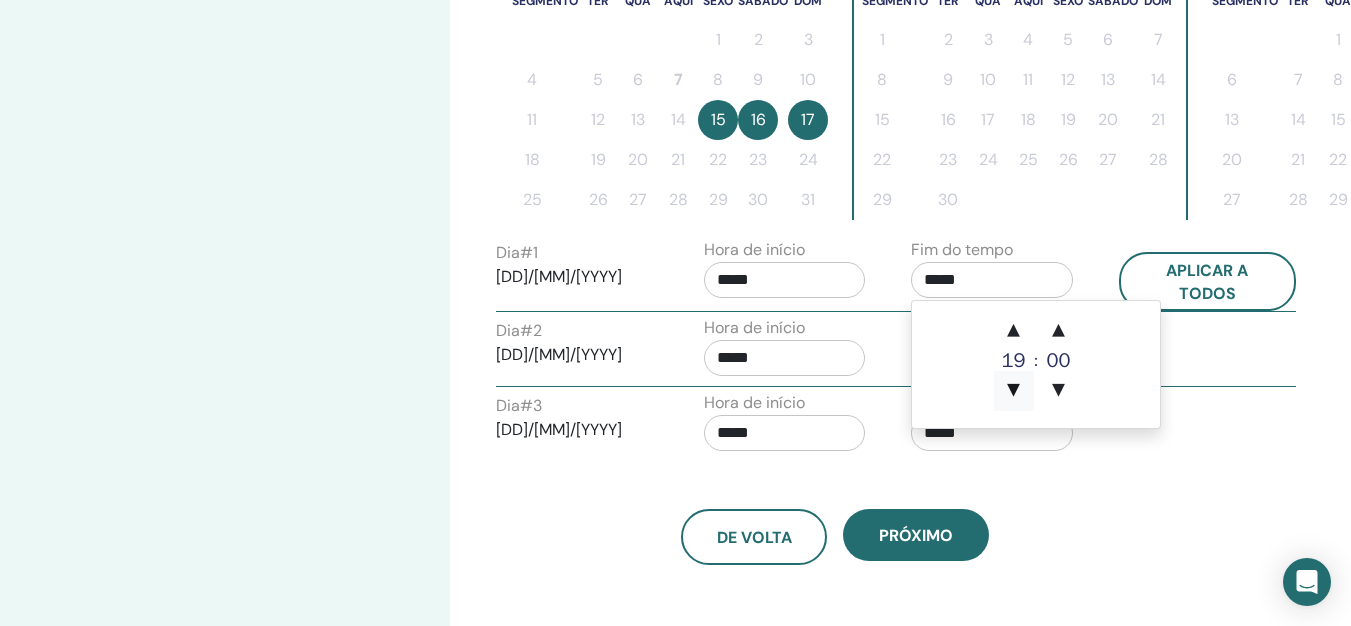 click on "▼" at bounding box center (1014, 391) 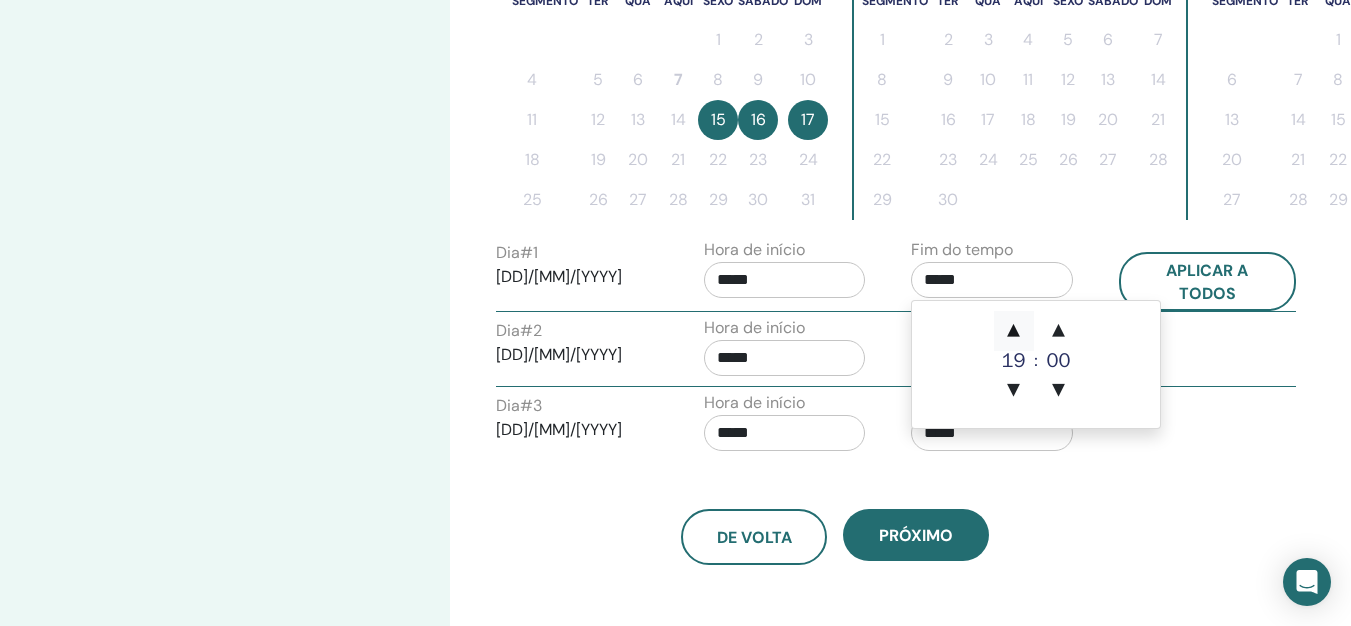 click on "▲" at bounding box center [1014, 331] 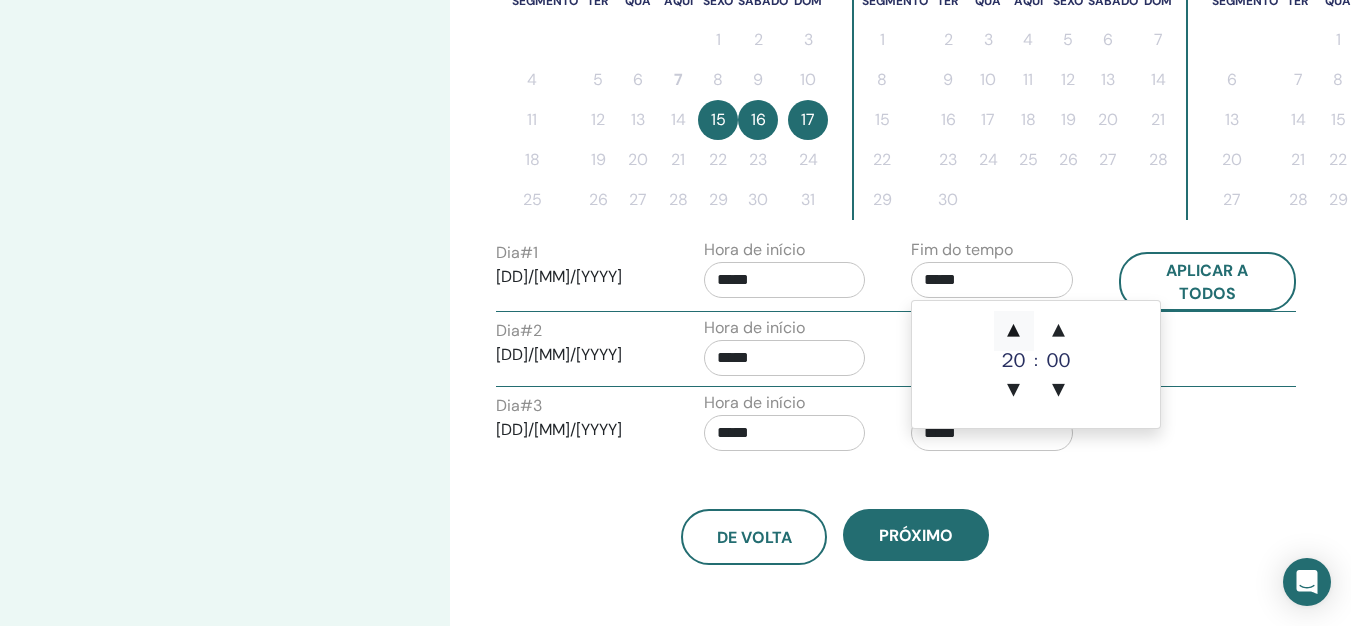 click on "▲" at bounding box center [1014, 331] 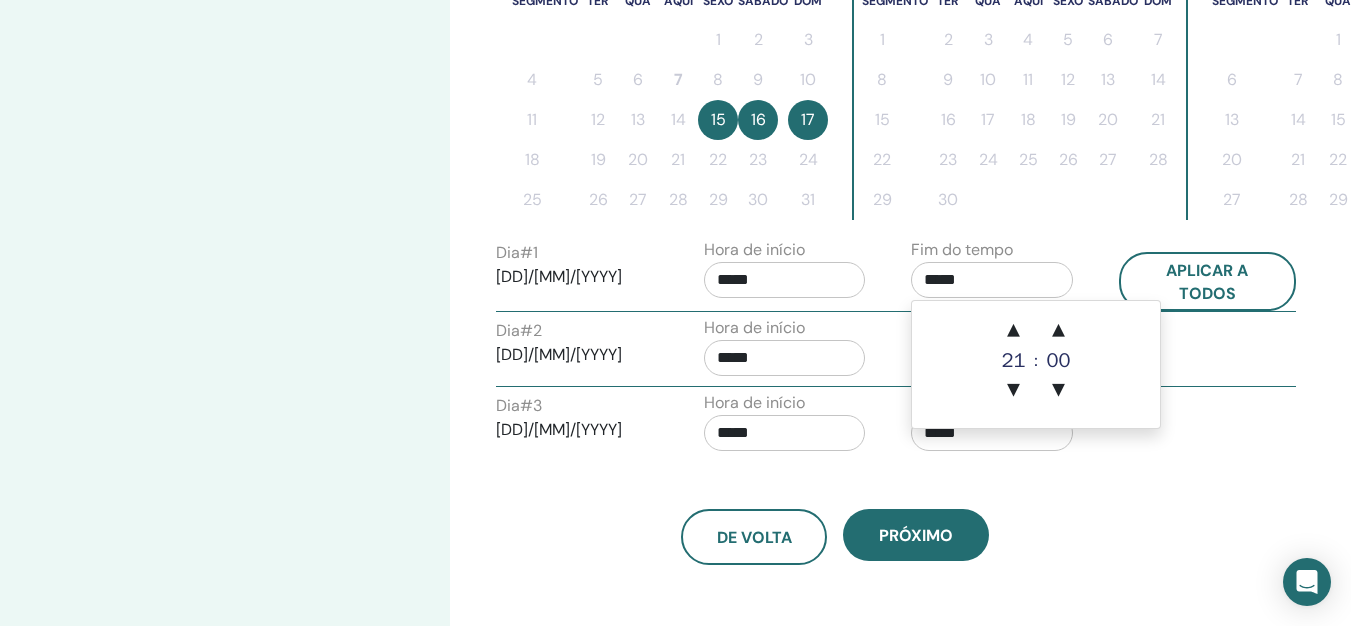 click on "Dia  #  2 16/08/2025" at bounding box center [577, 351] 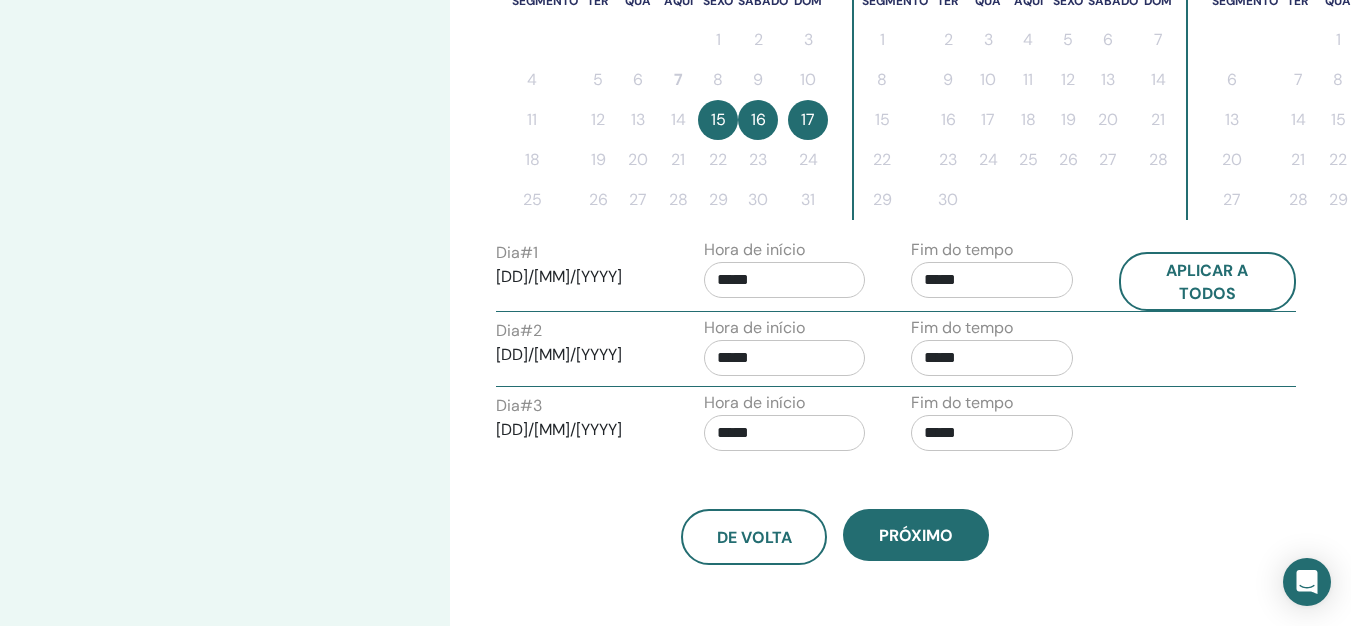 click on "*****" at bounding box center (785, 280) 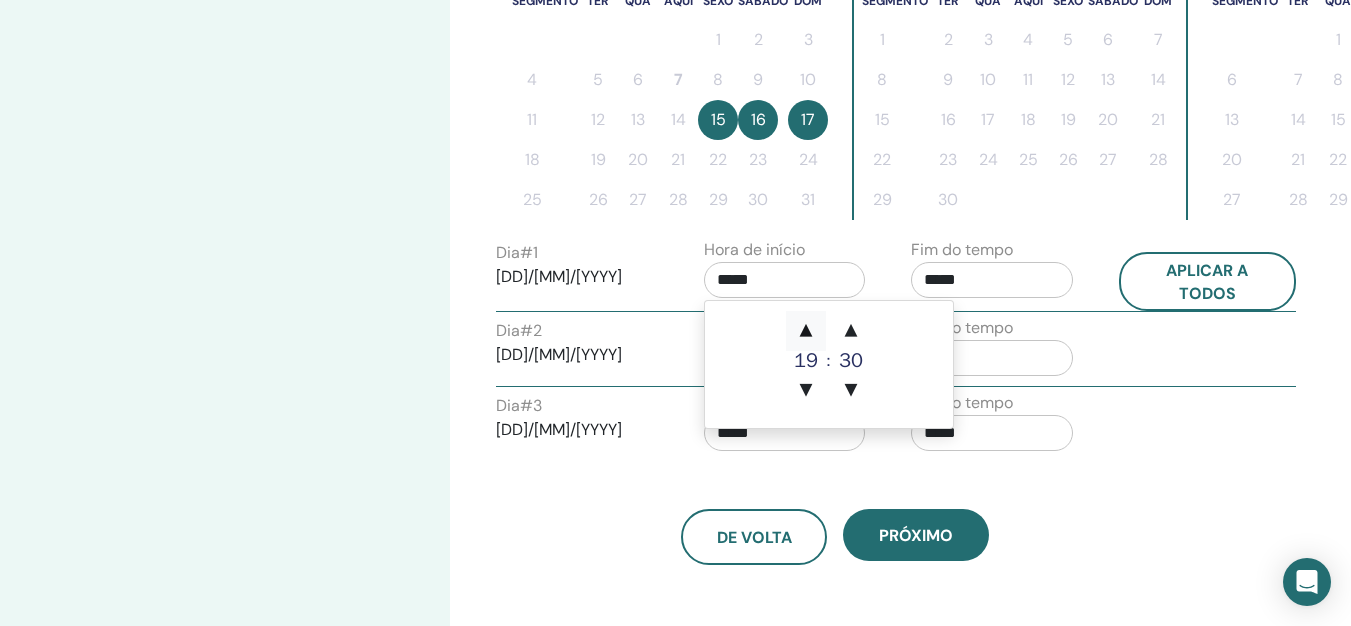 click on "▲" at bounding box center (806, 331) 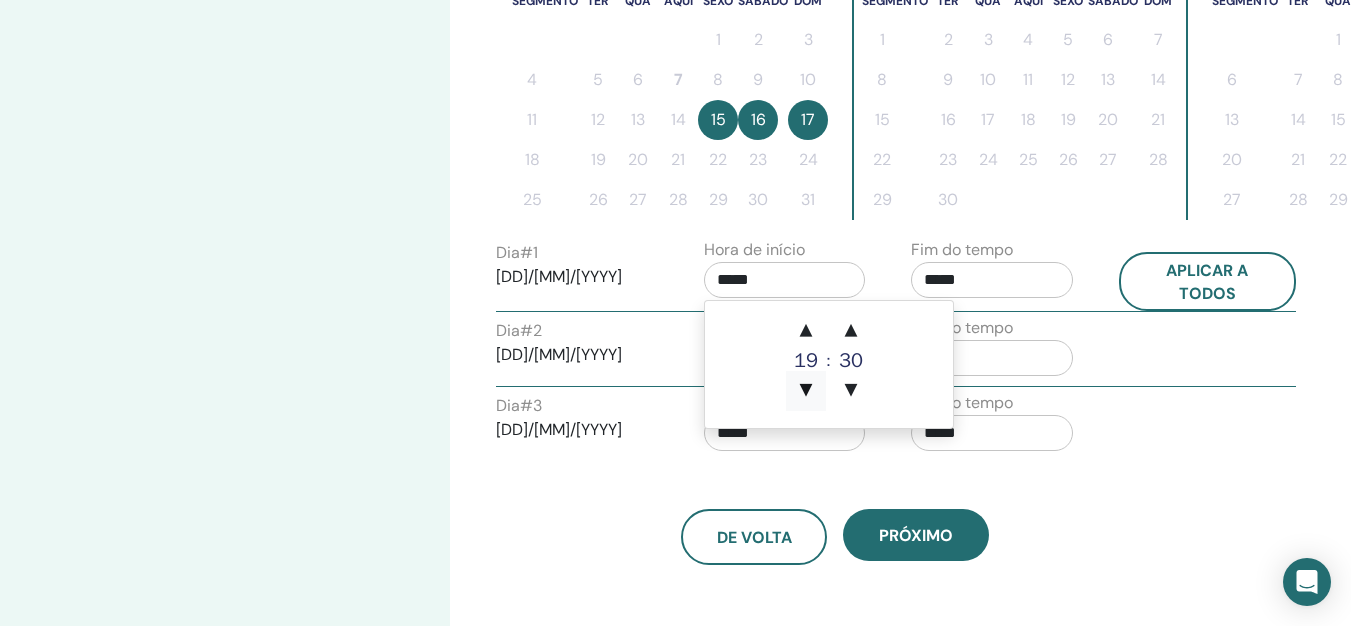 click on "▼" at bounding box center (806, 391) 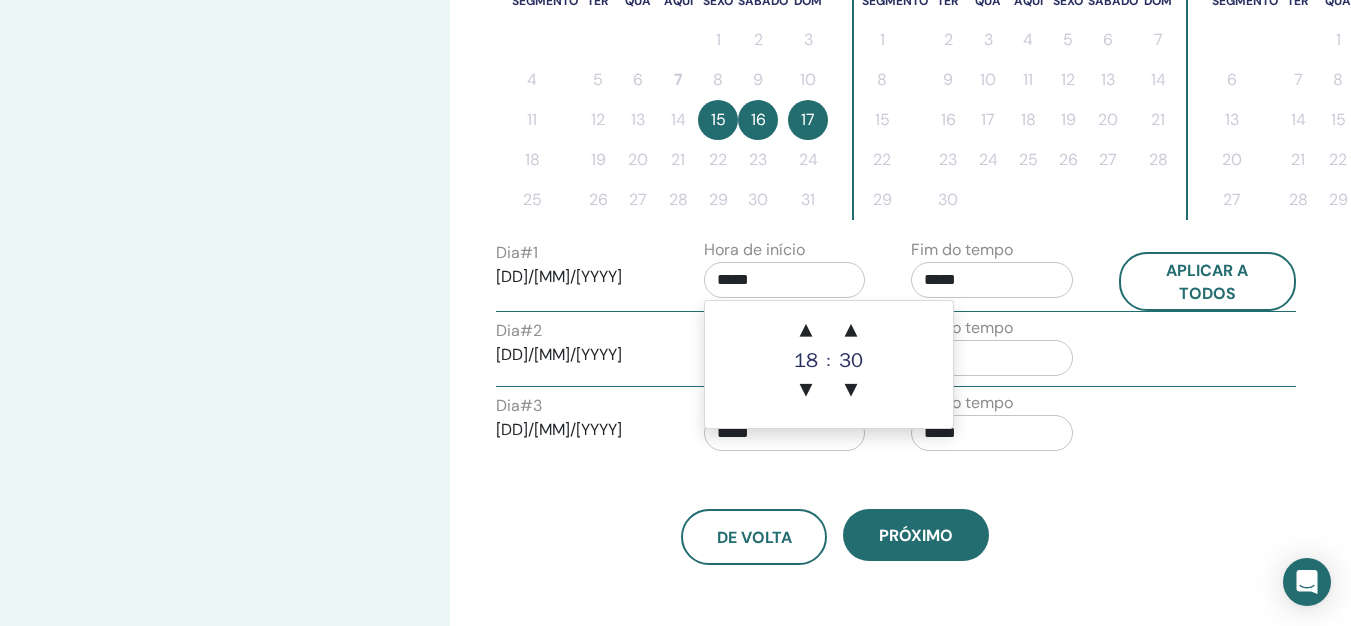 click on "Dia  #  2 16/08/2025" at bounding box center [577, 351] 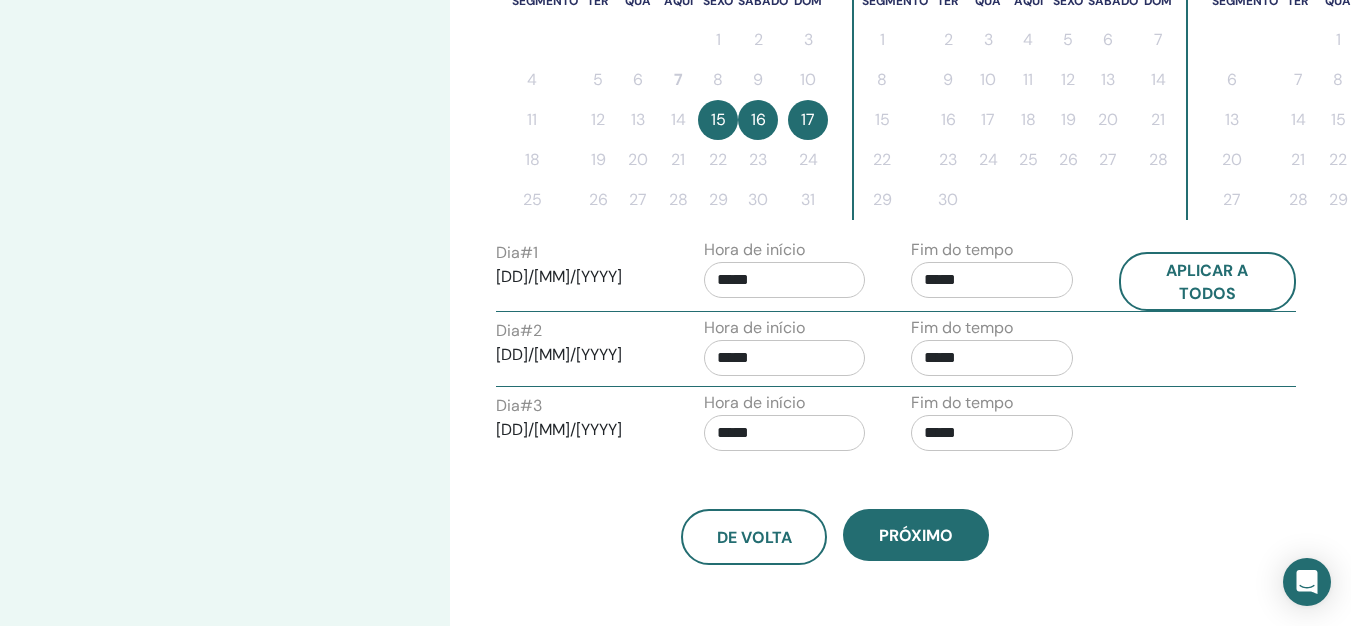 click on "*****" at bounding box center (992, 358) 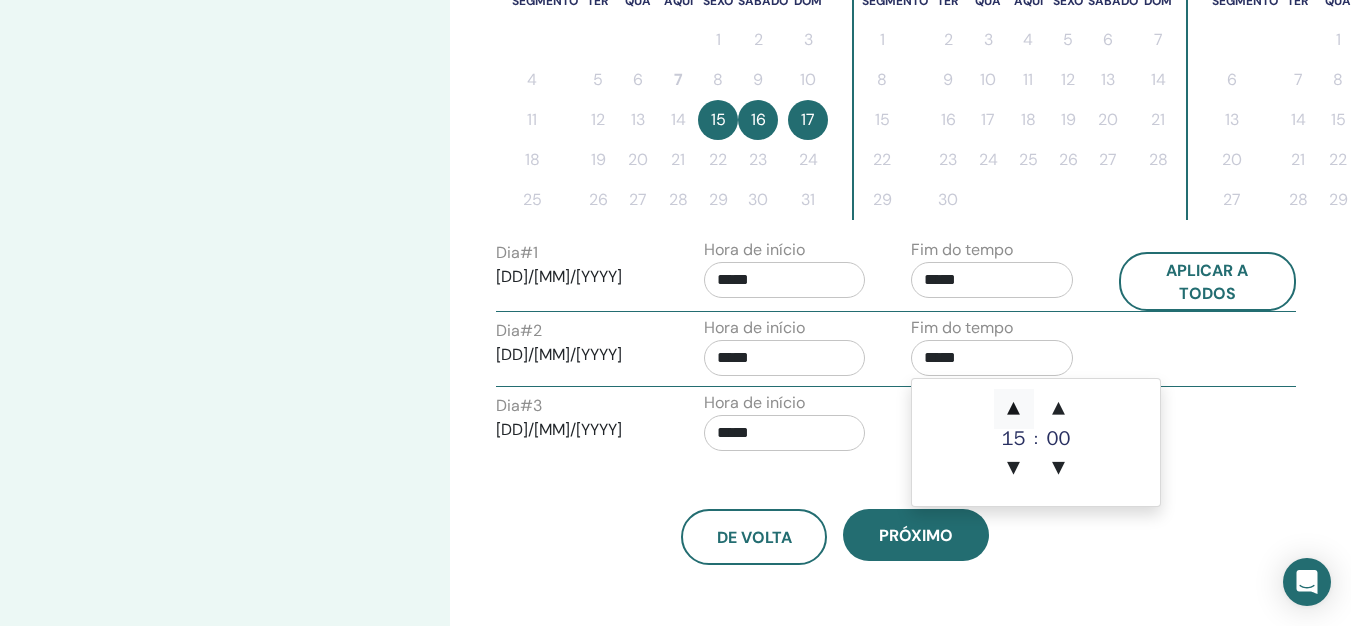 click on "▲" at bounding box center (1014, 409) 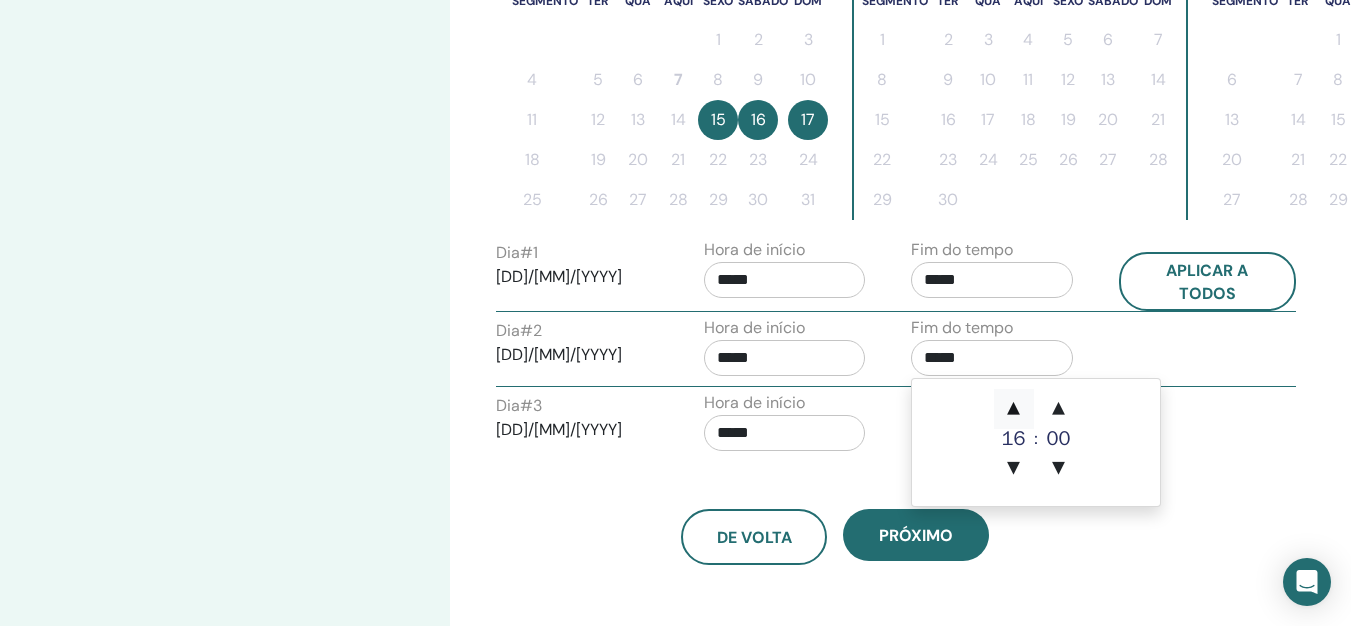 click on "▲" at bounding box center [1014, 409] 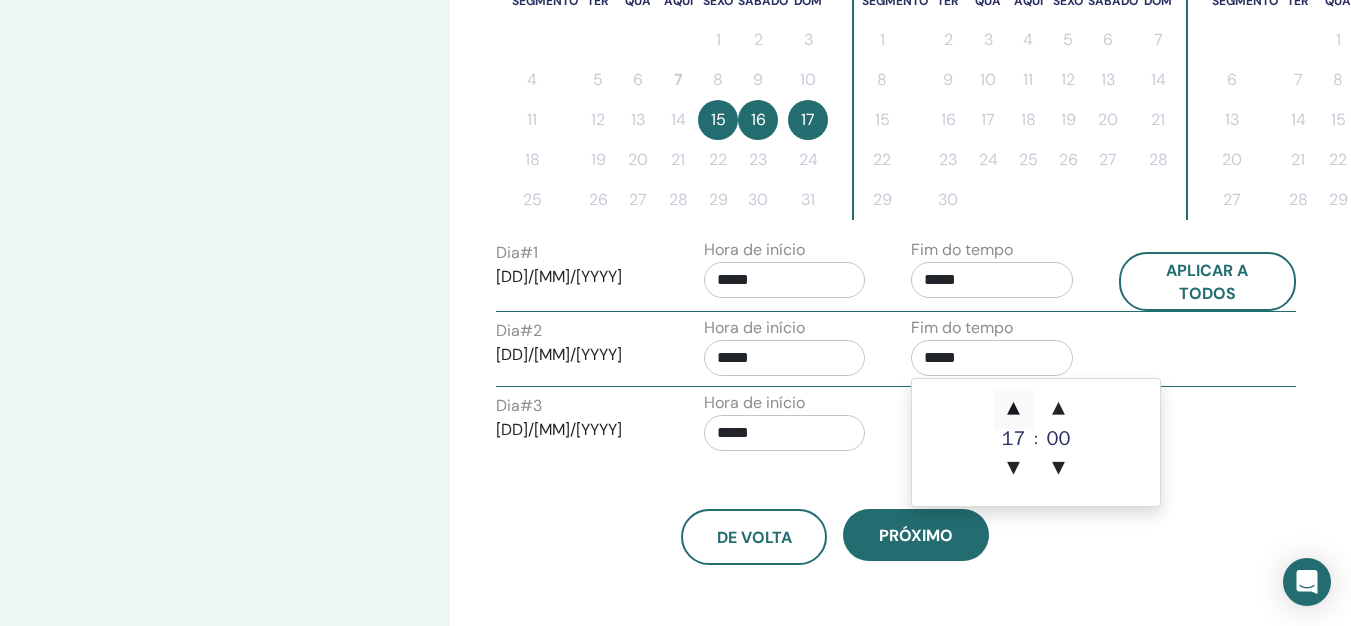 click on "▲" at bounding box center (1014, 409) 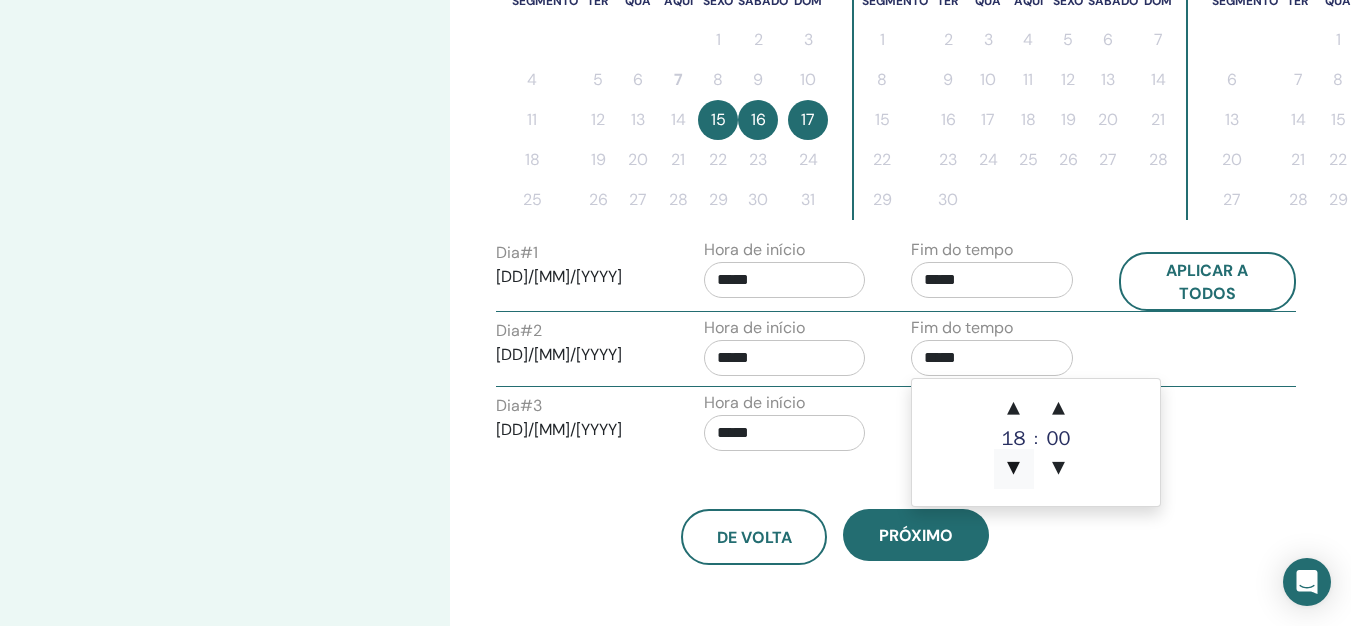 click on "▼" at bounding box center [1014, 469] 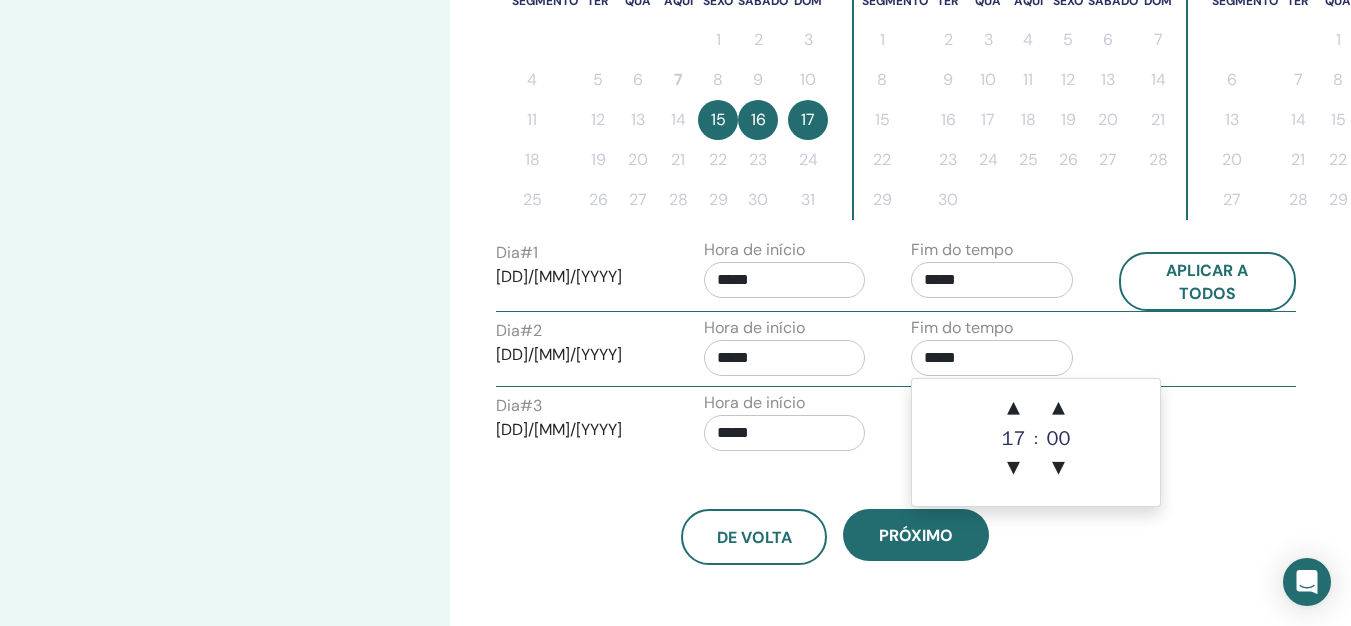 click on "*****" at bounding box center [785, 433] 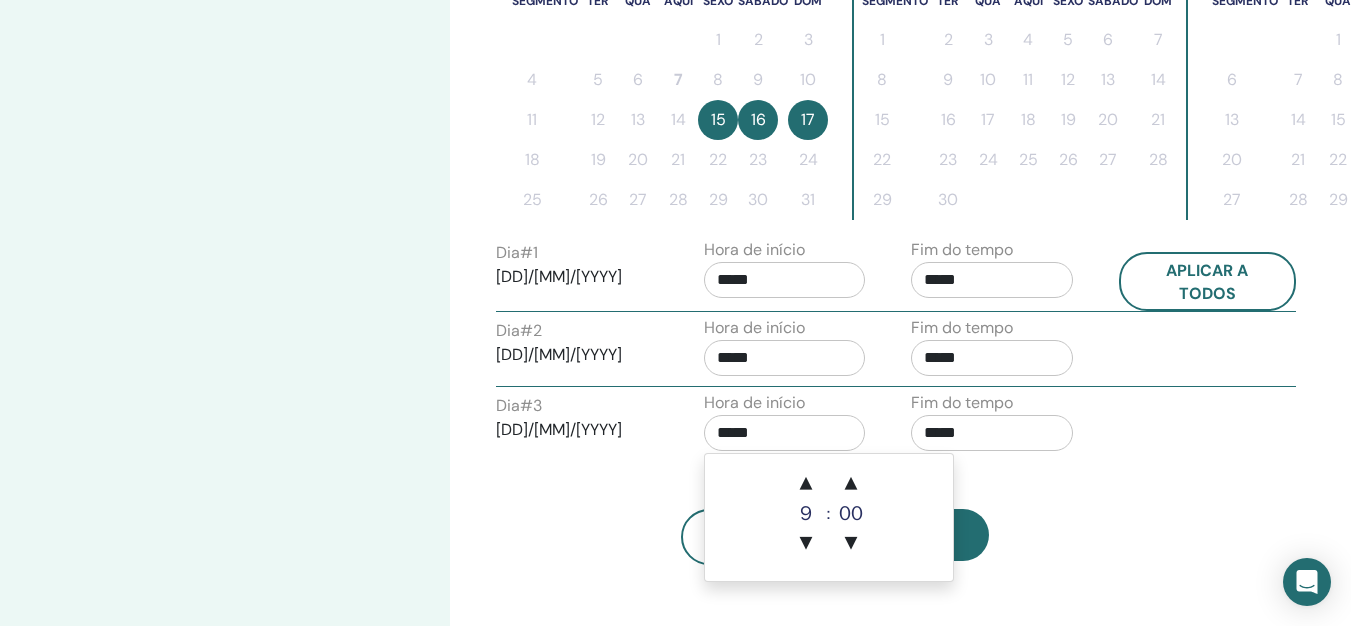 click on "*****" at bounding box center (992, 433) 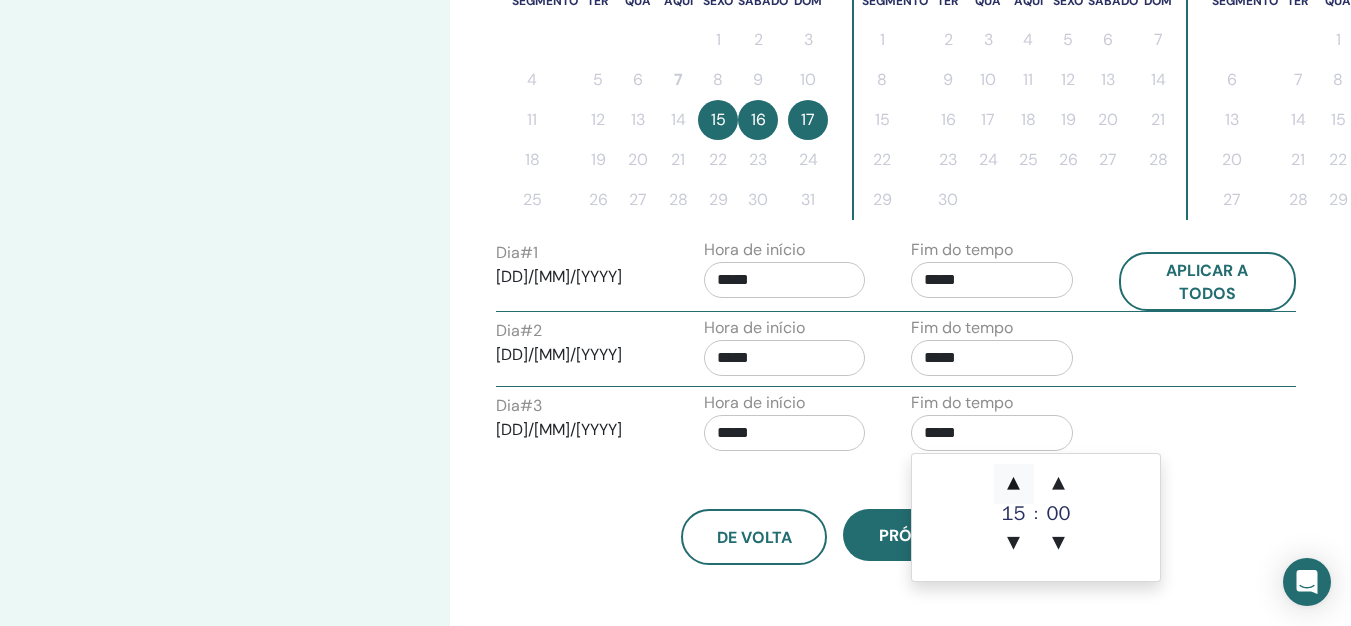 click on "▲" at bounding box center (1014, 484) 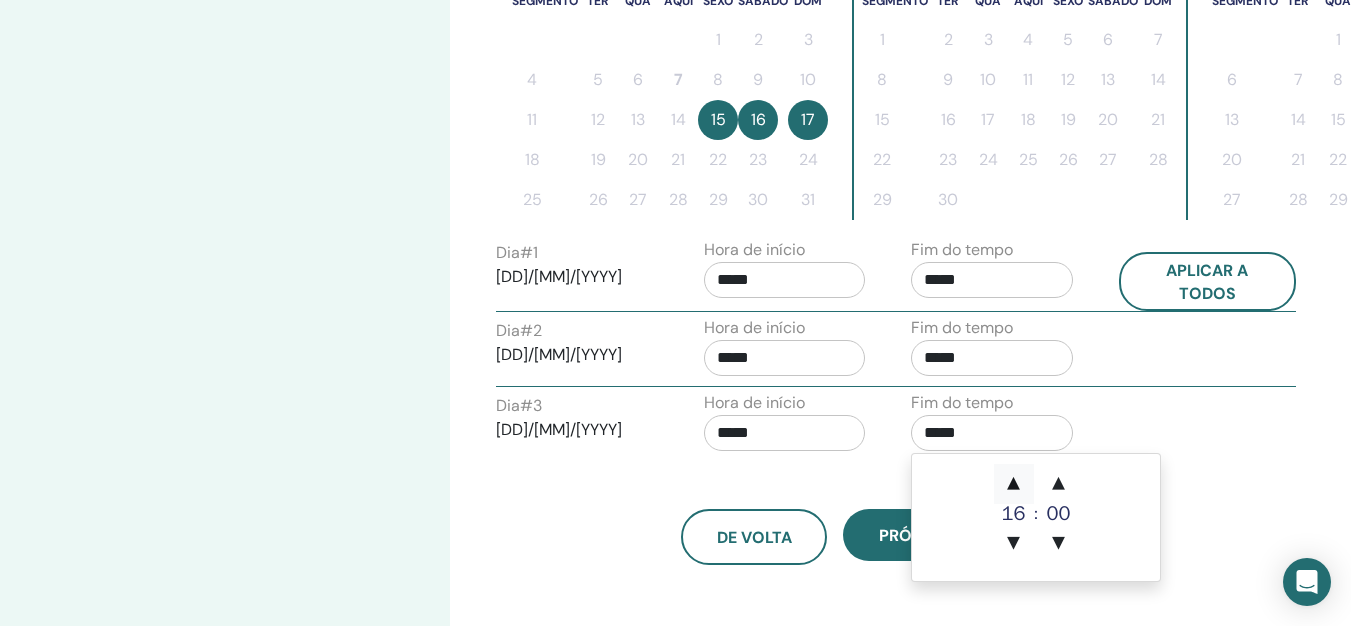 click on "▲" at bounding box center [1014, 484] 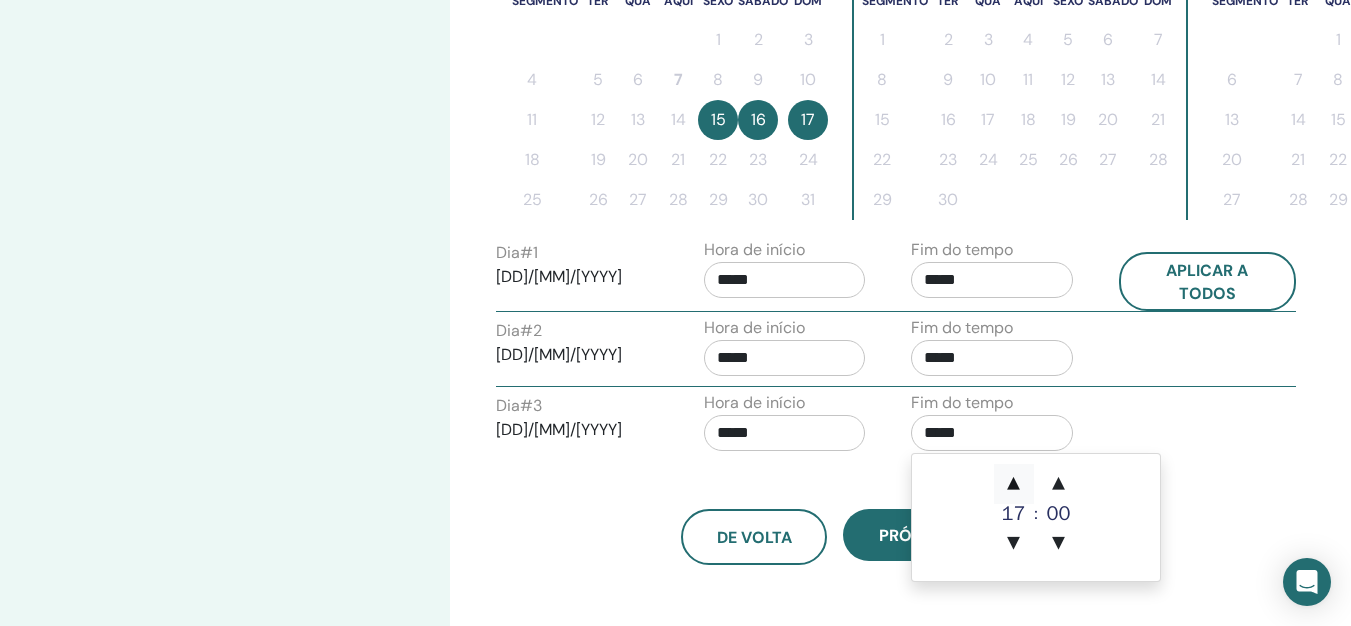 click on "▲" at bounding box center (1014, 484) 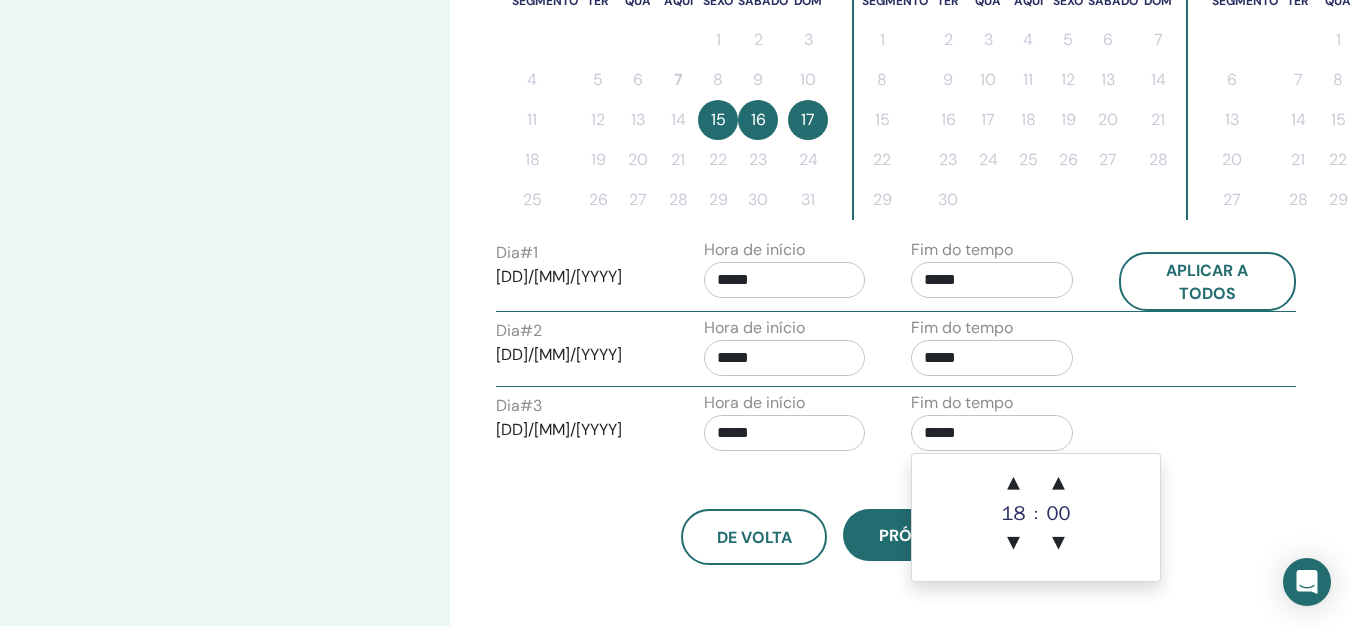 click on "De volta Próximo" at bounding box center (835, 537) 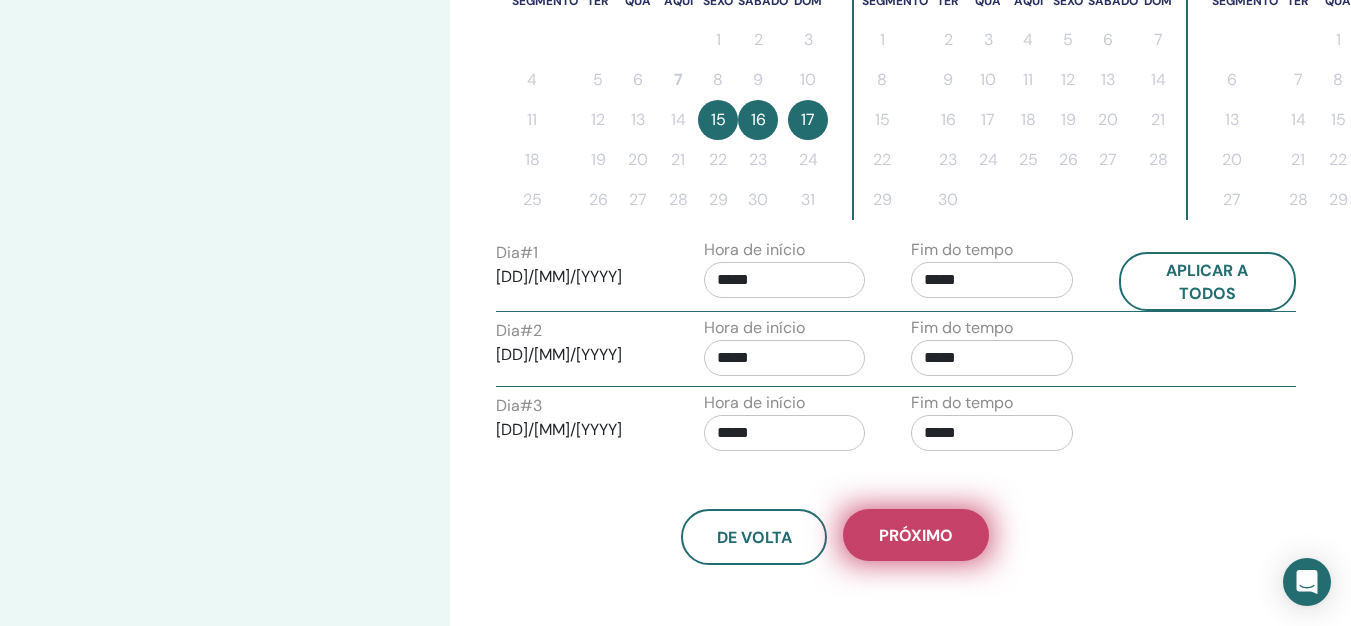 click on "Próximo" at bounding box center (916, 535) 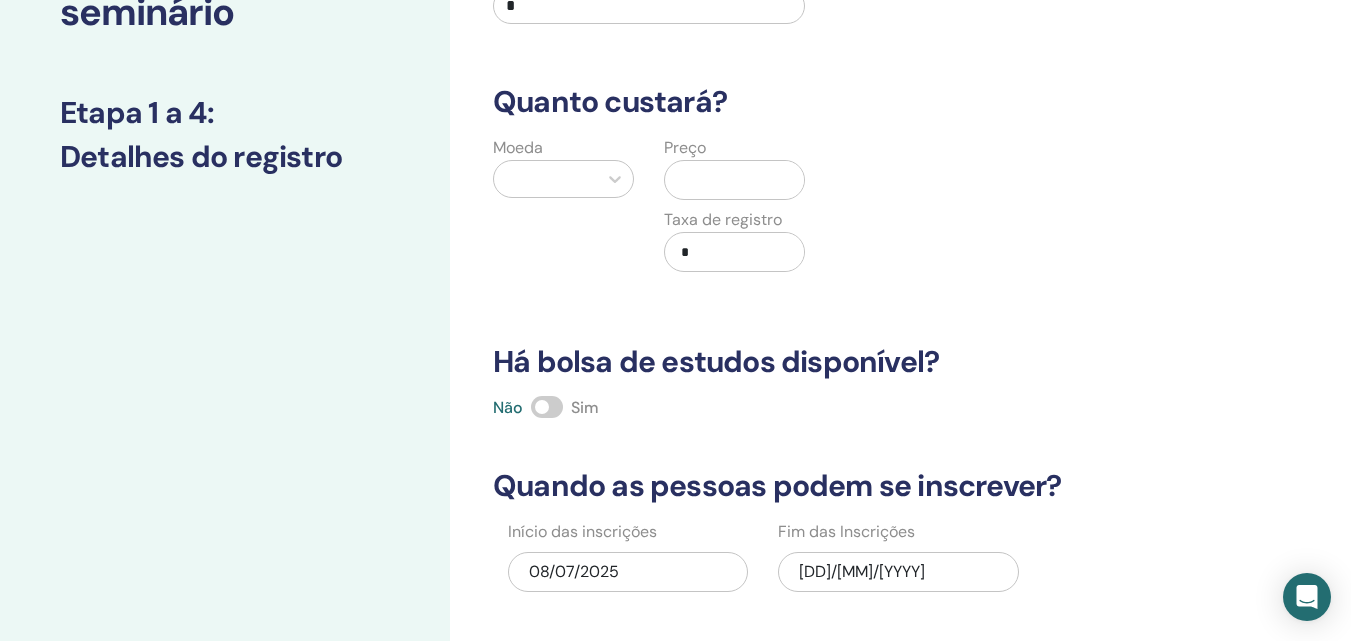 scroll, scrollTop: 0, scrollLeft: 0, axis: both 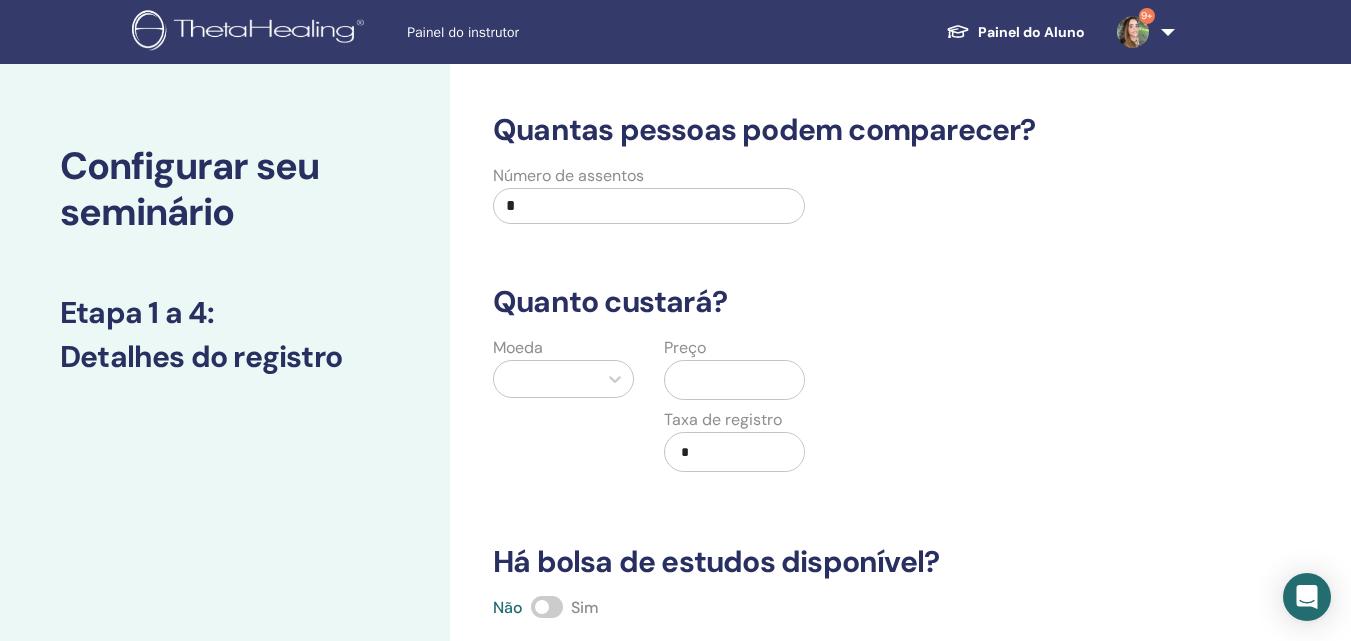 click on "Número de assentos" at bounding box center [568, 175] 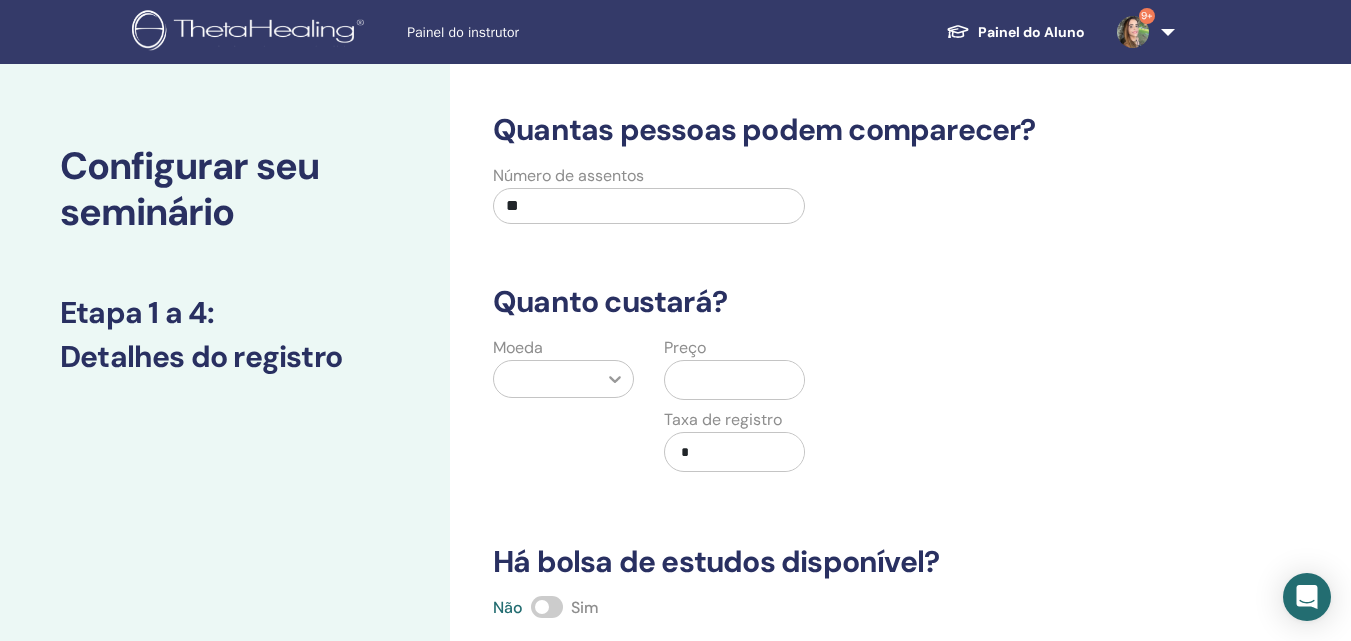 type on "**" 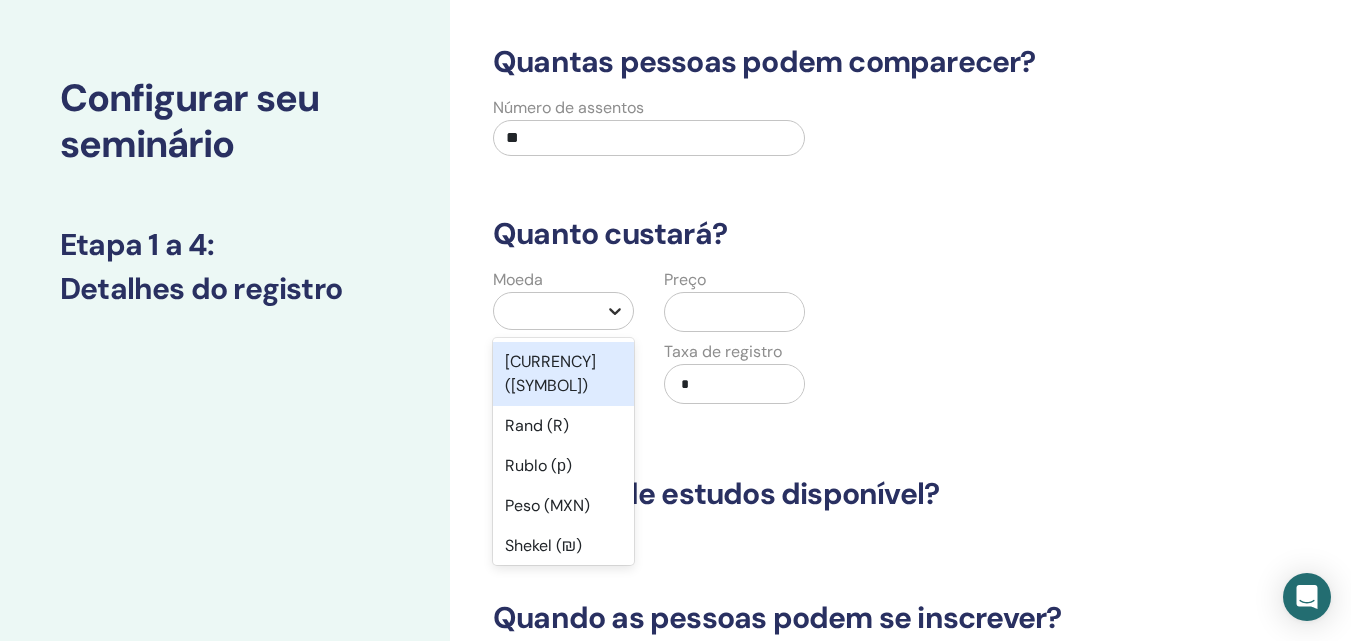 scroll, scrollTop: 73, scrollLeft: 0, axis: vertical 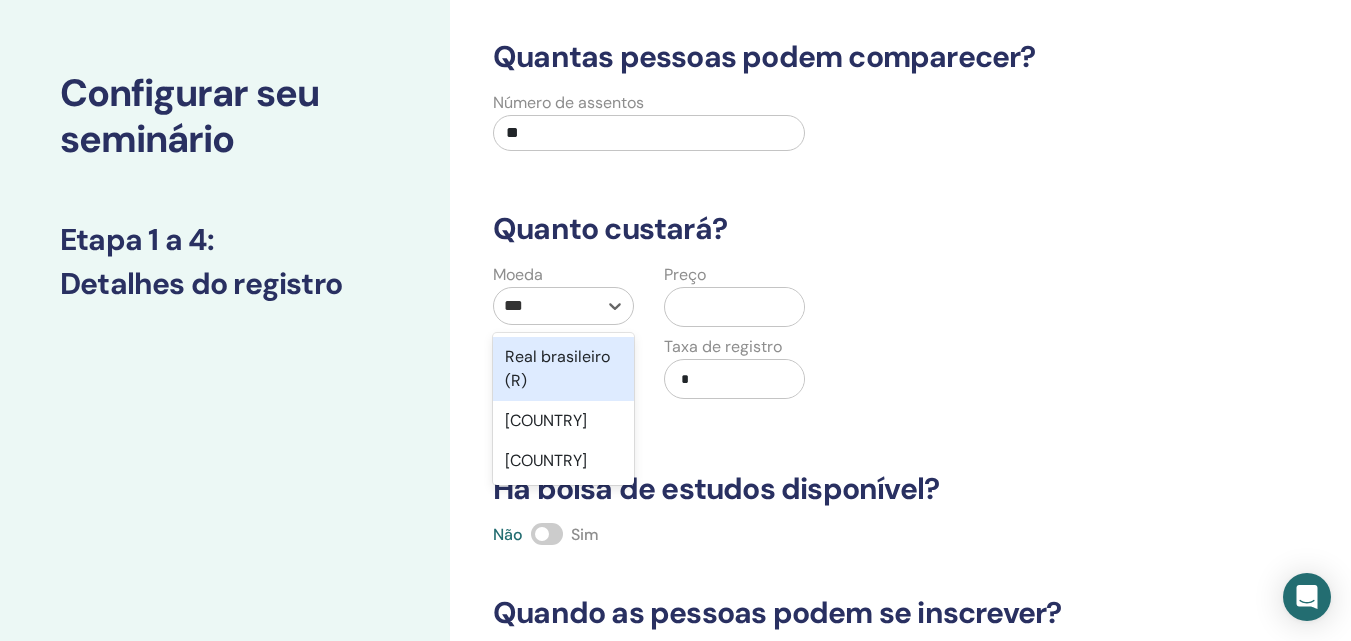 type on "****" 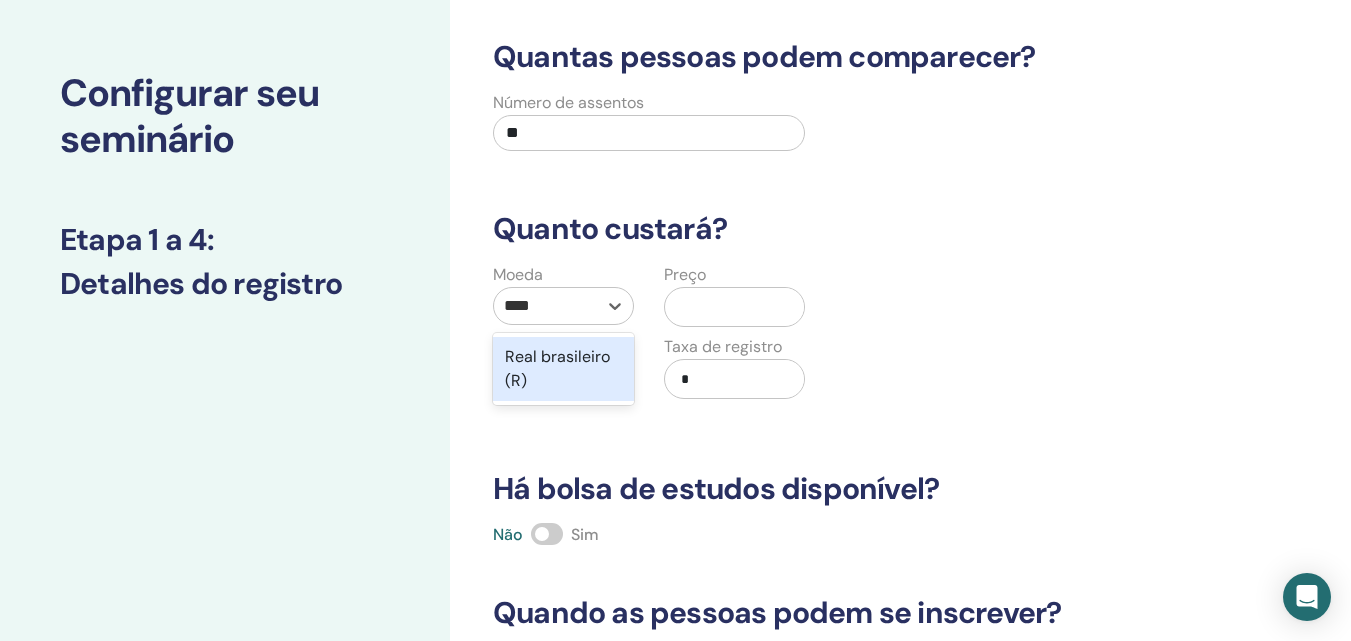 click on "Real brasileiro (R)" at bounding box center [563, 369] 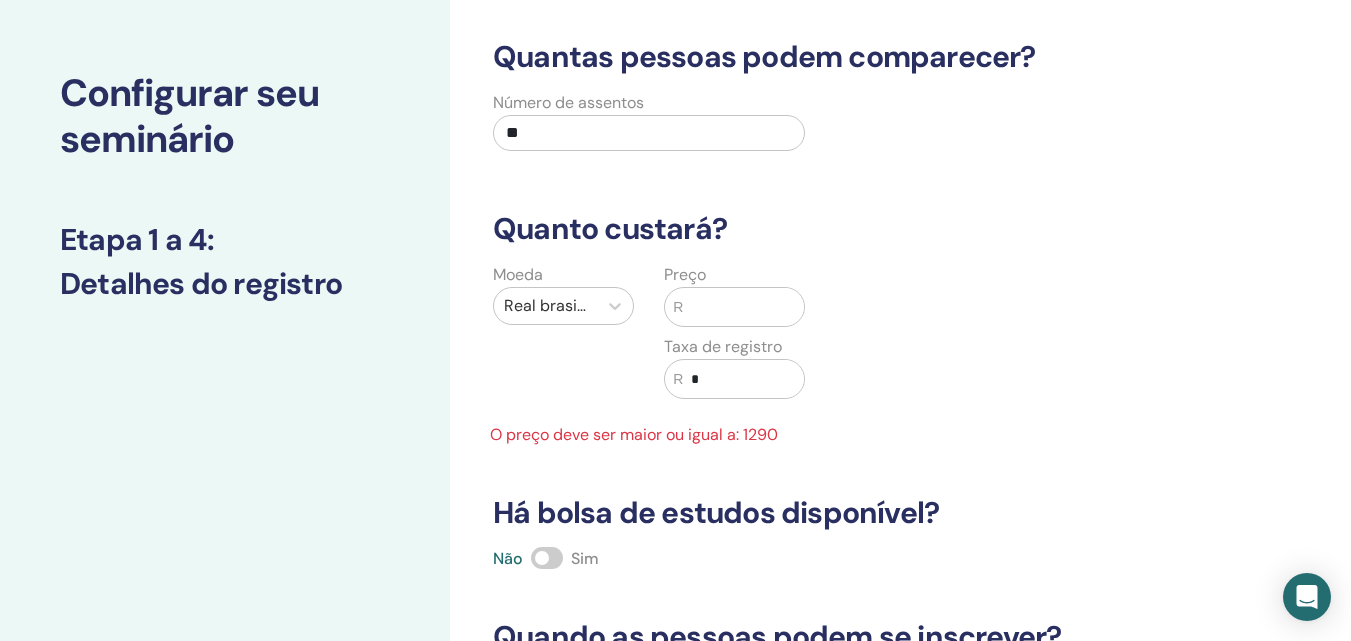 click at bounding box center (743, 307) 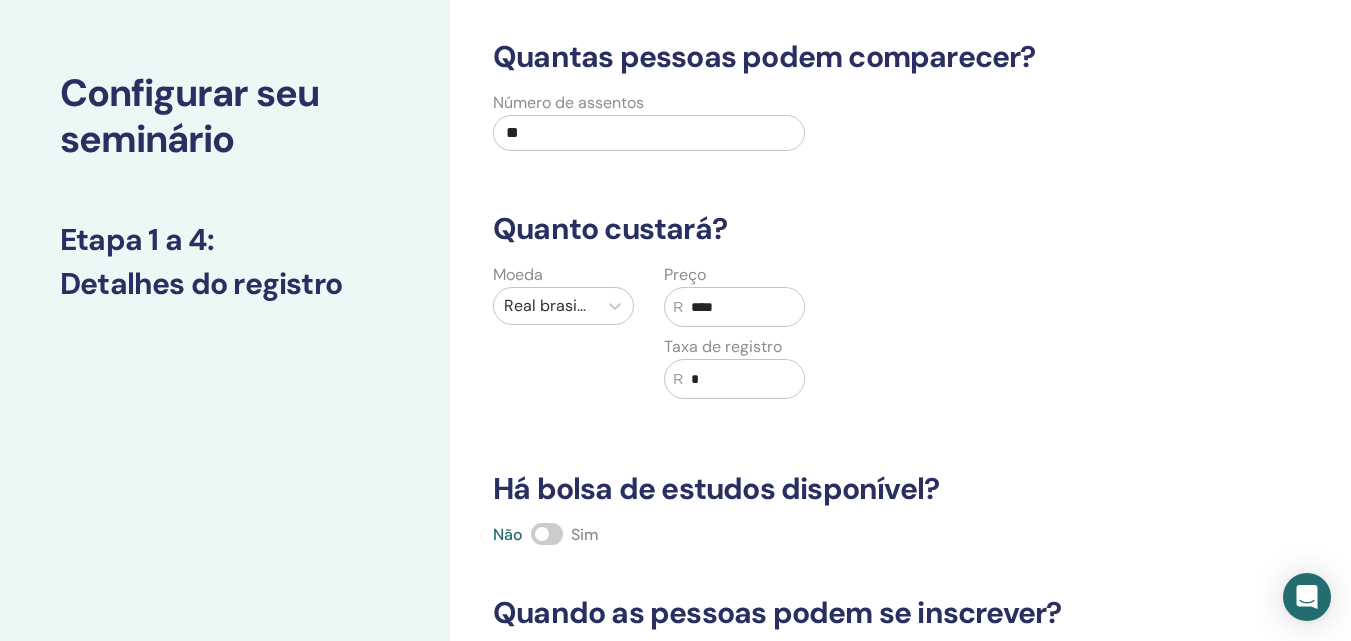type on "****" 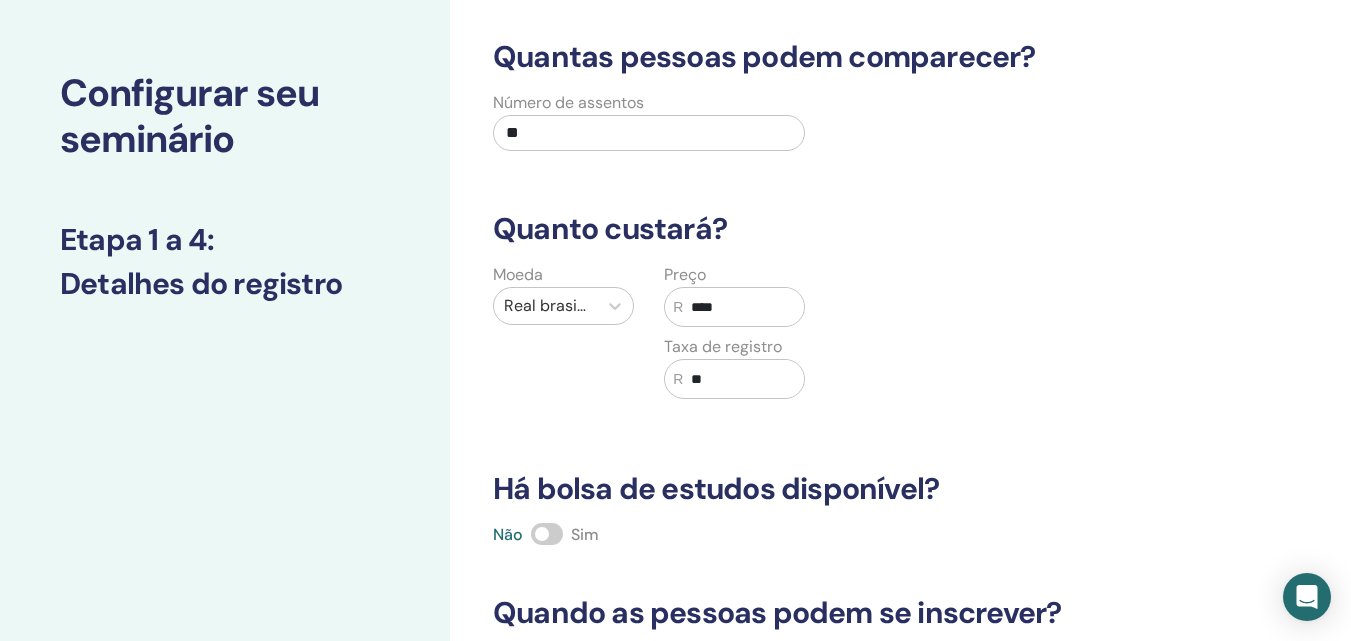 type on "*" 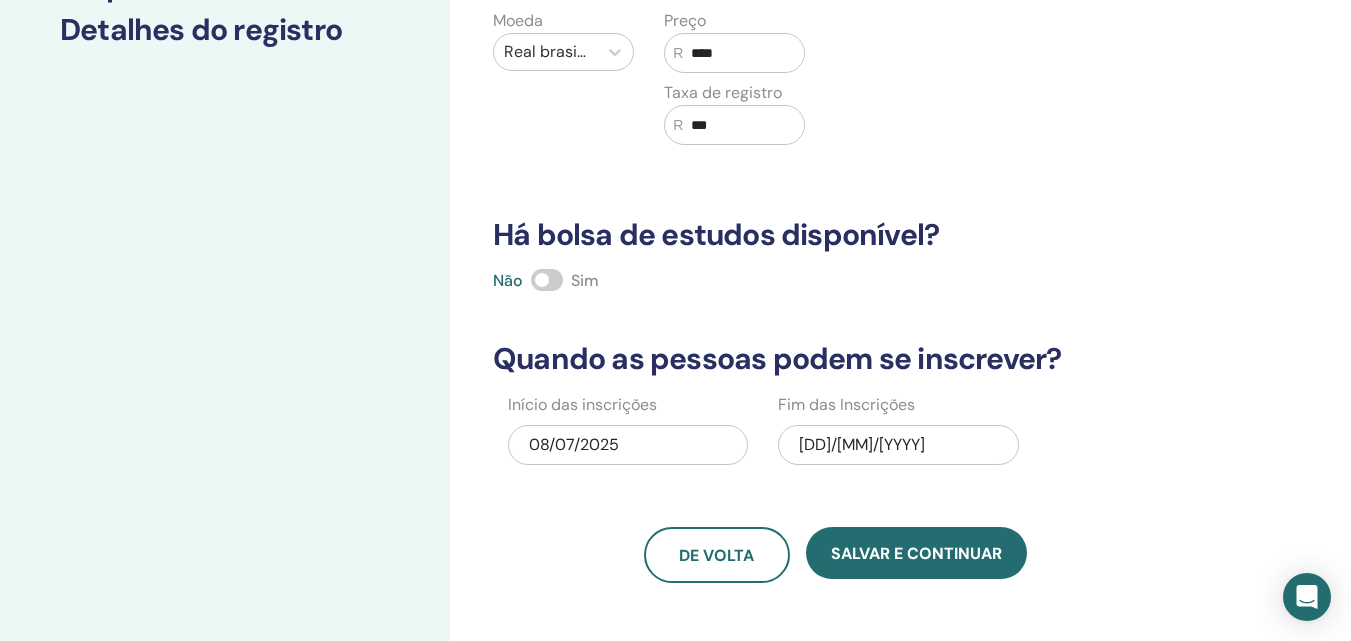 scroll, scrollTop: 373, scrollLeft: 0, axis: vertical 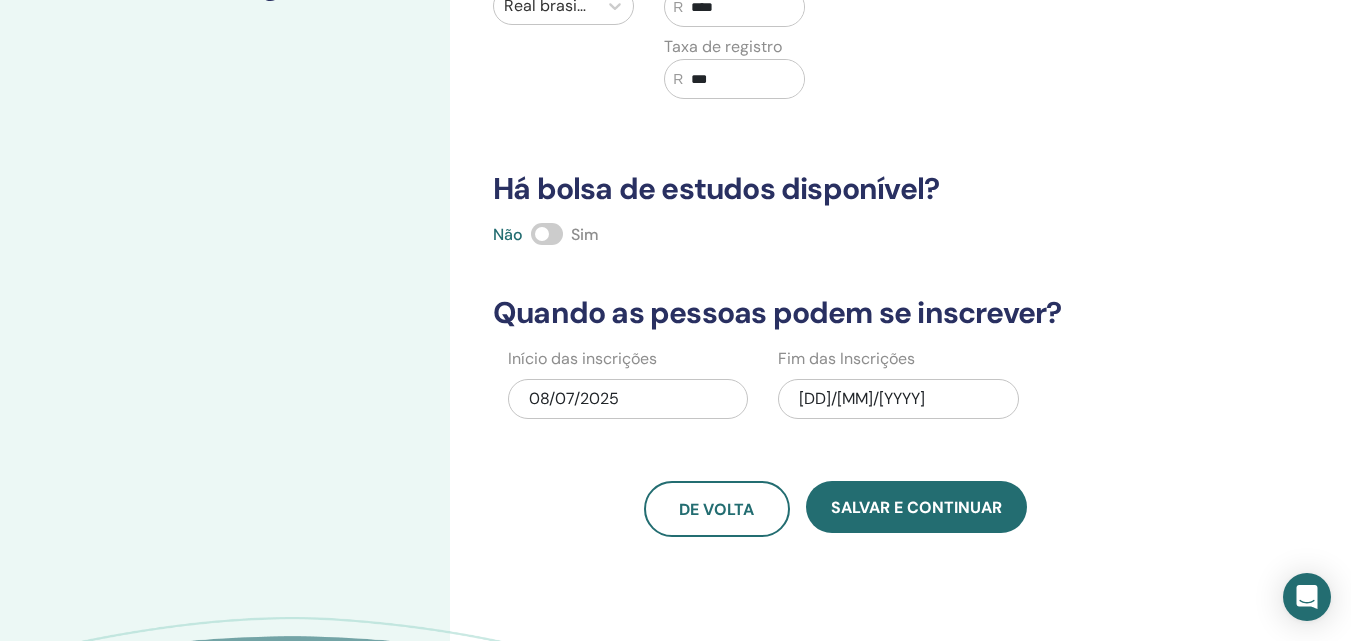 type on "***" 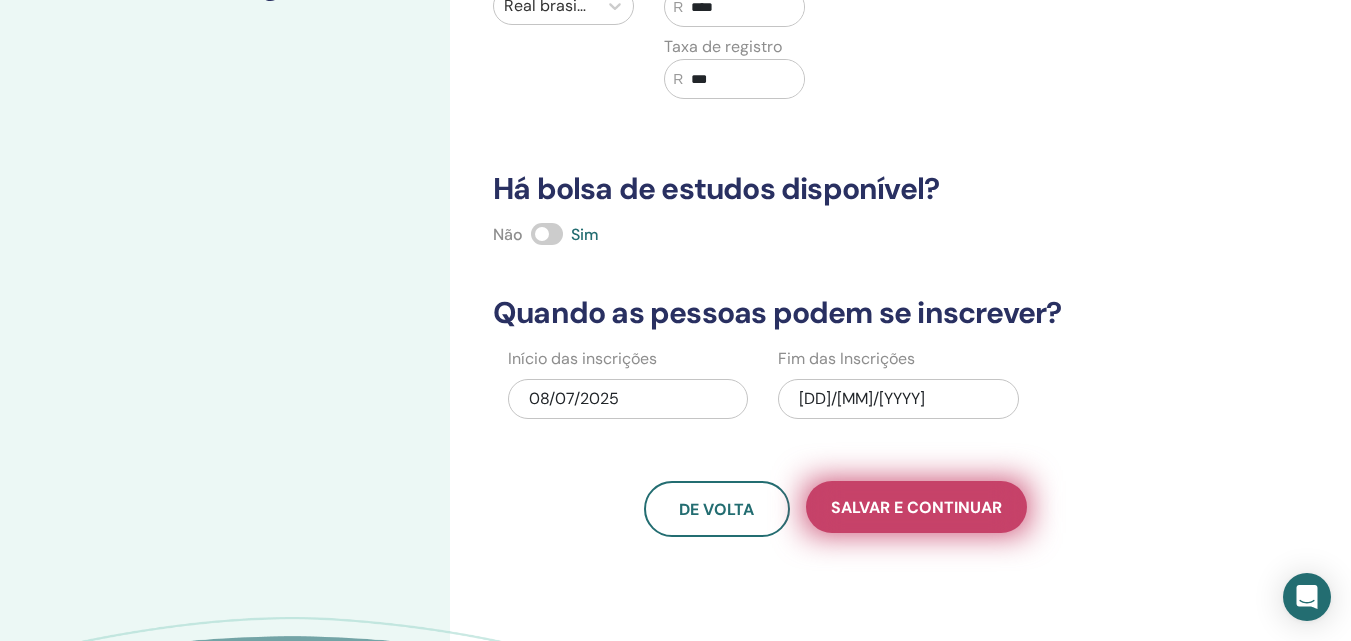 click on "Salvar e continuar" at bounding box center (916, 507) 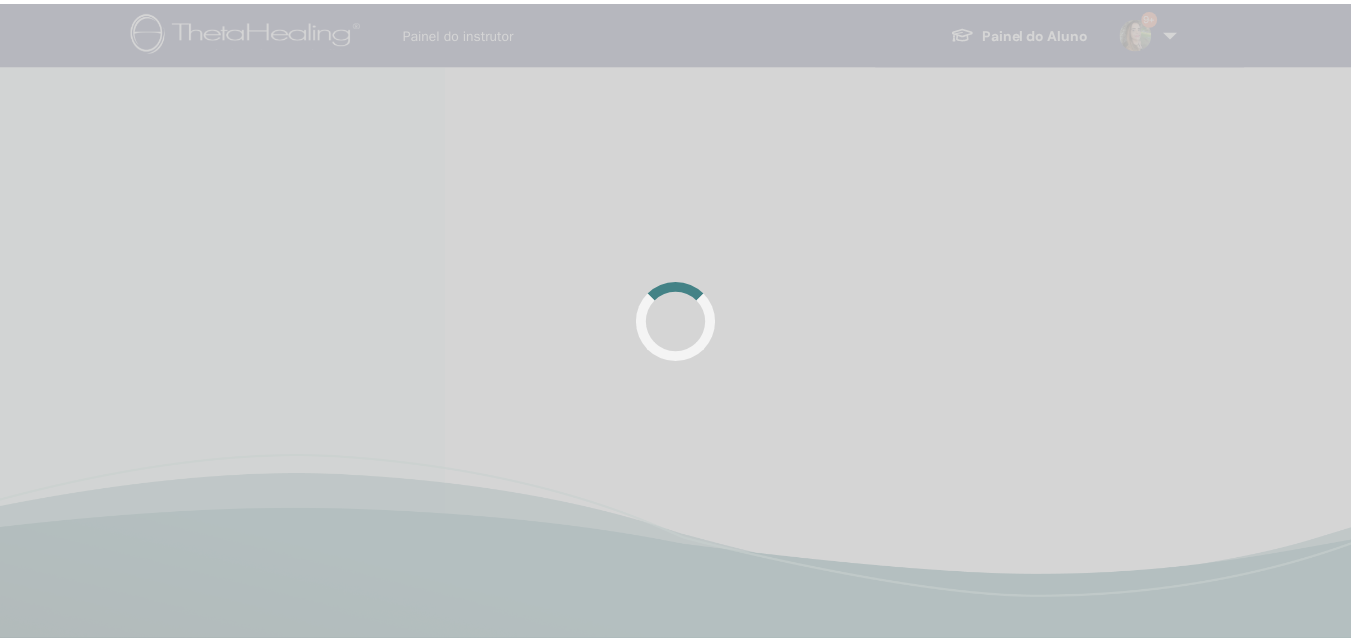 scroll, scrollTop: 0, scrollLeft: 0, axis: both 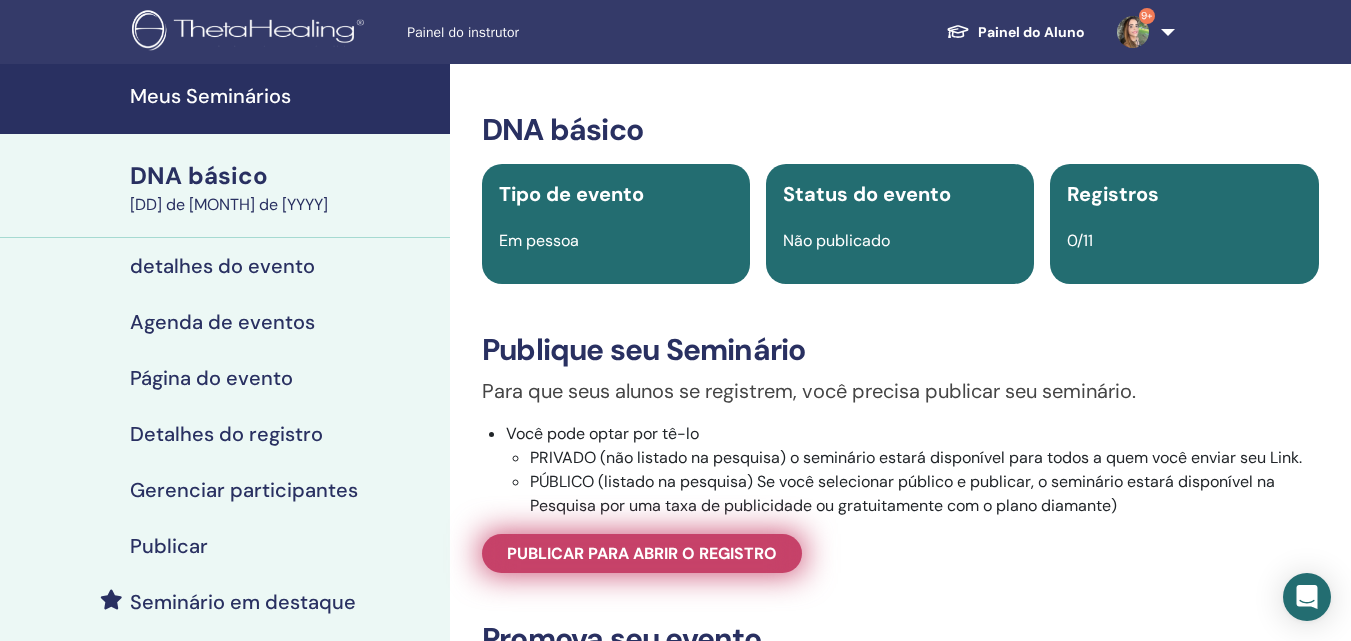 click on "Publicar para abrir o registro" at bounding box center [642, 553] 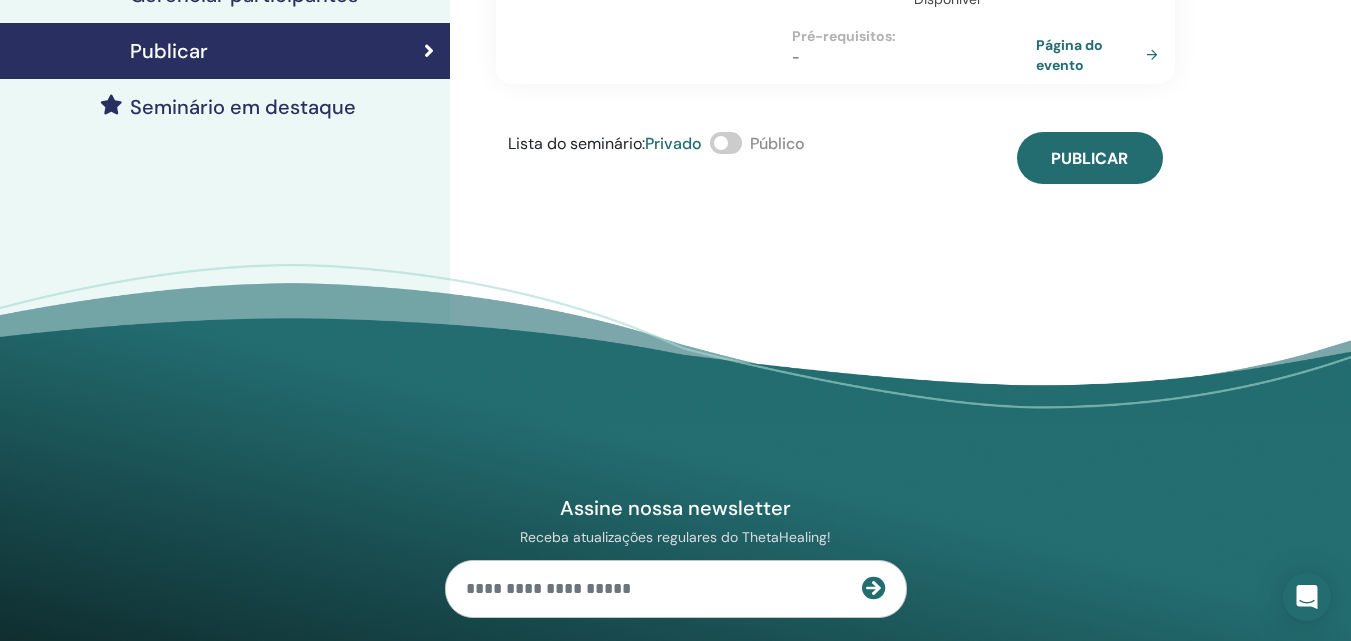 scroll, scrollTop: 500, scrollLeft: 0, axis: vertical 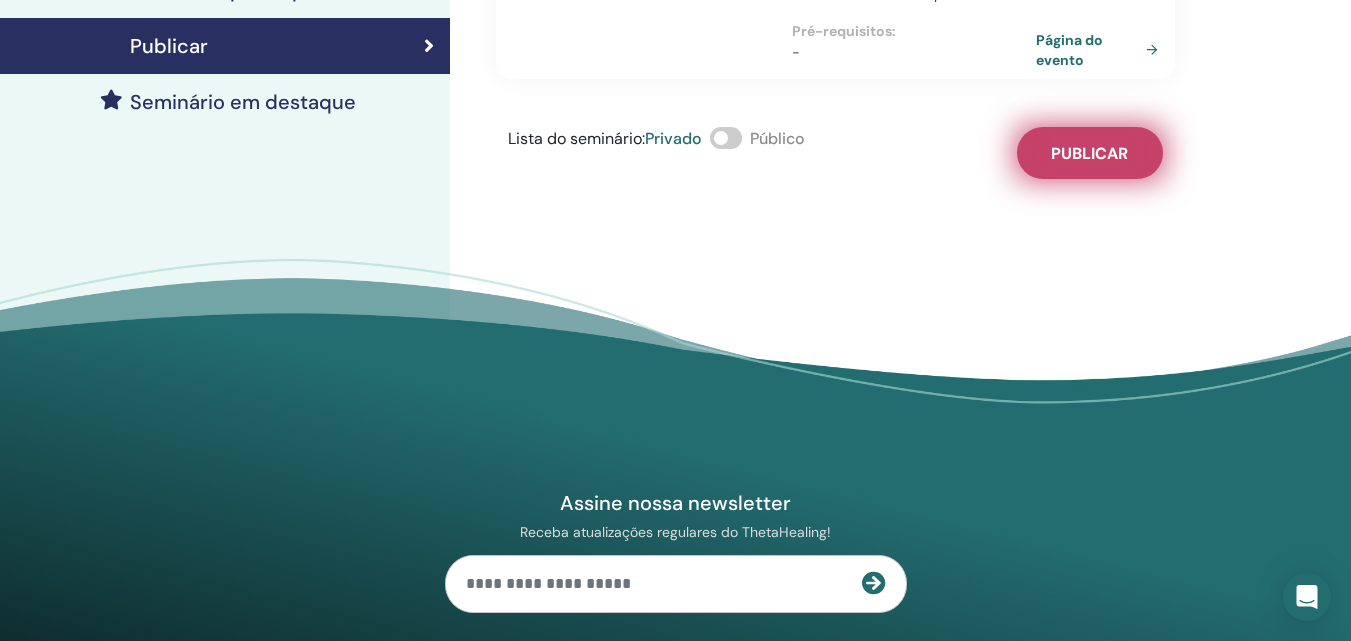 click on "Publicar" at bounding box center [1090, 153] 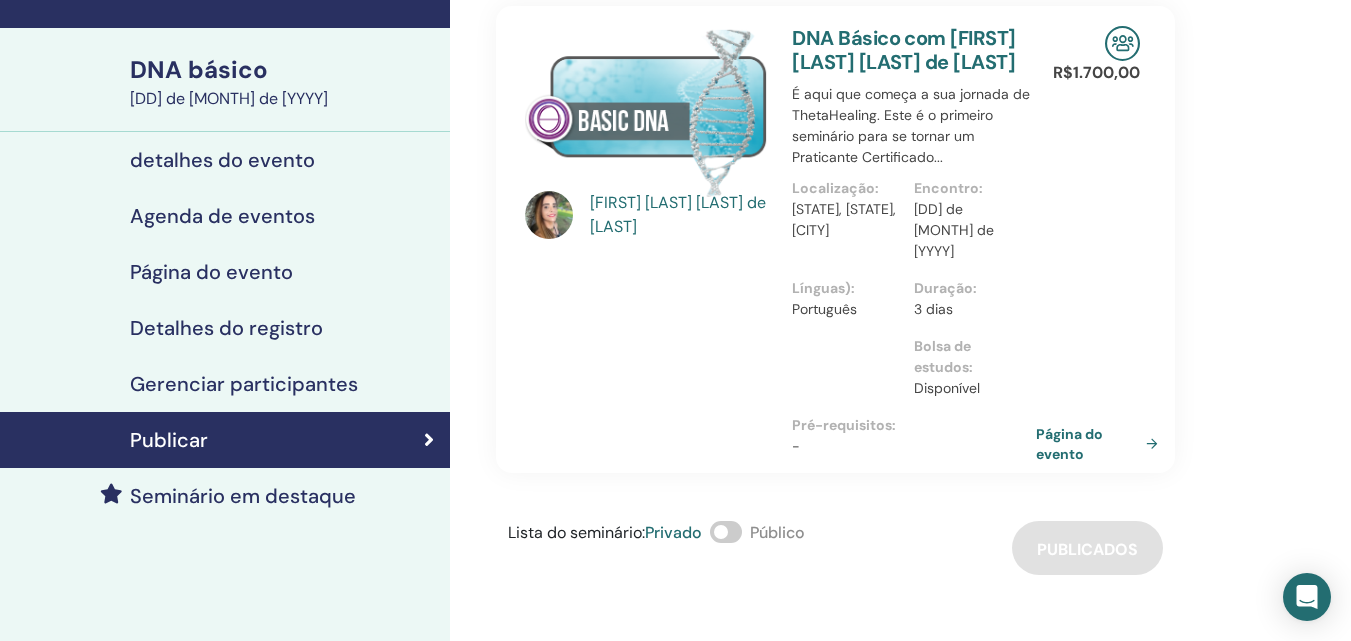 scroll, scrollTop: 100, scrollLeft: 0, axis: vertical 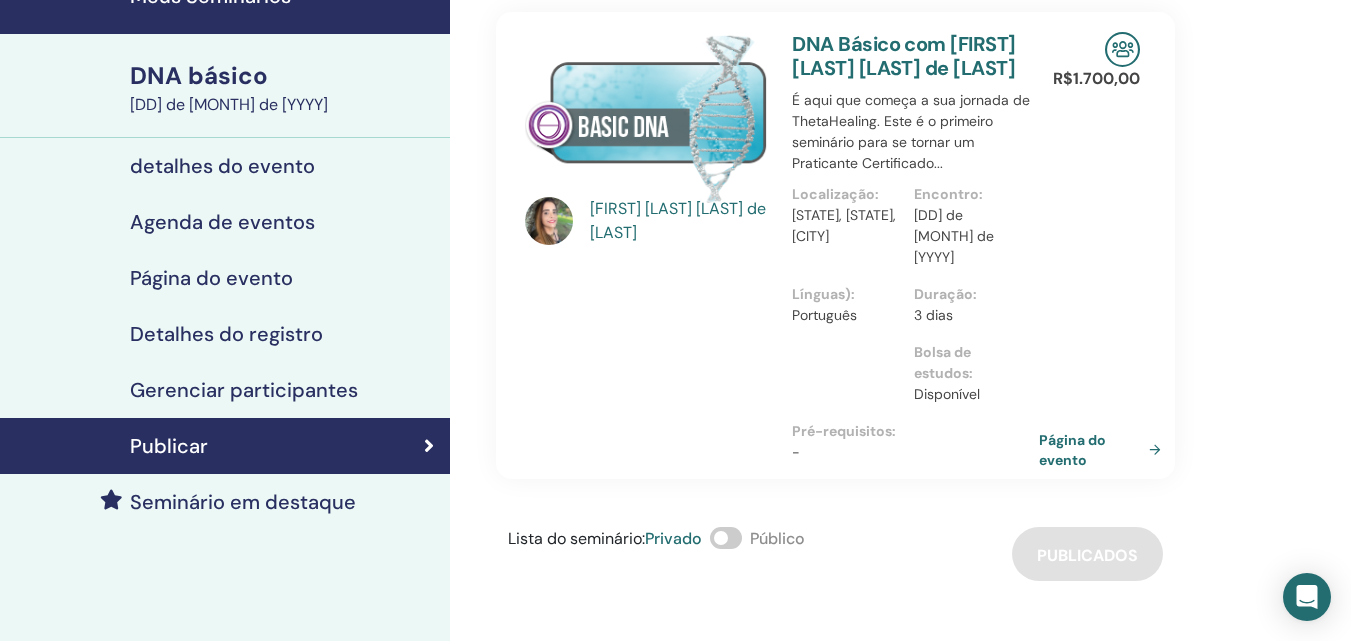 click on "Página do evento" at bounding box center (1072, 450) 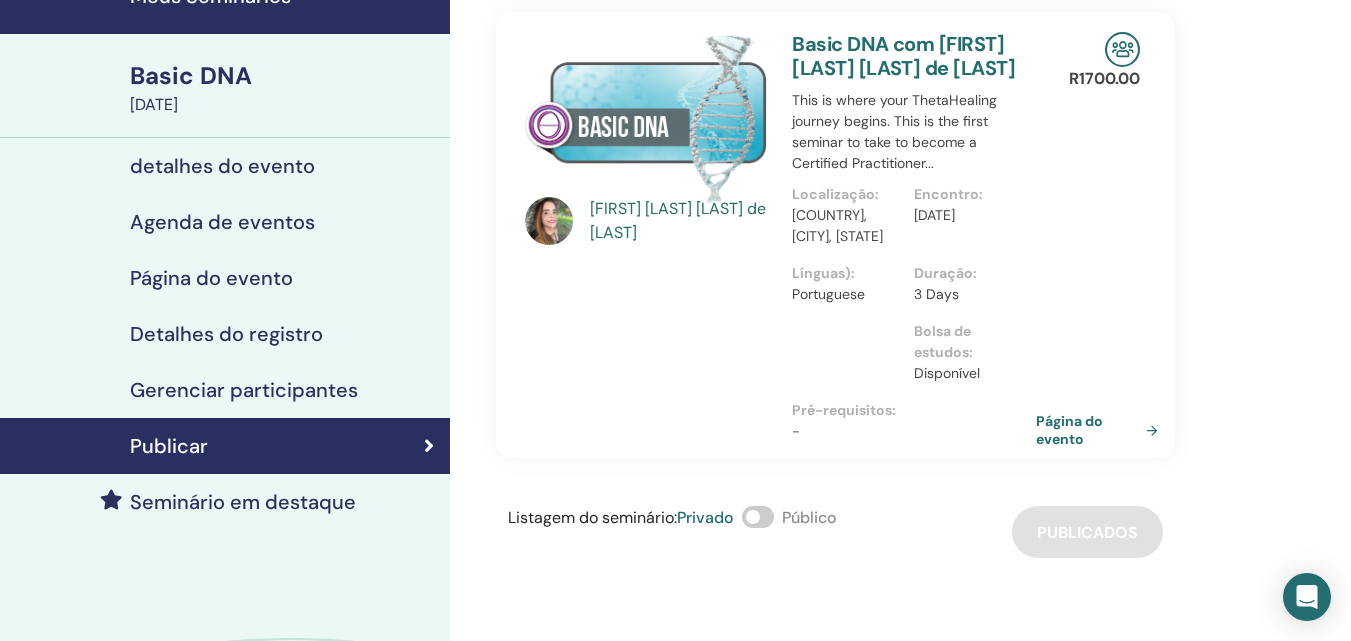 scroll, scrollTop: 0, scrollLeft: 0, axis: both 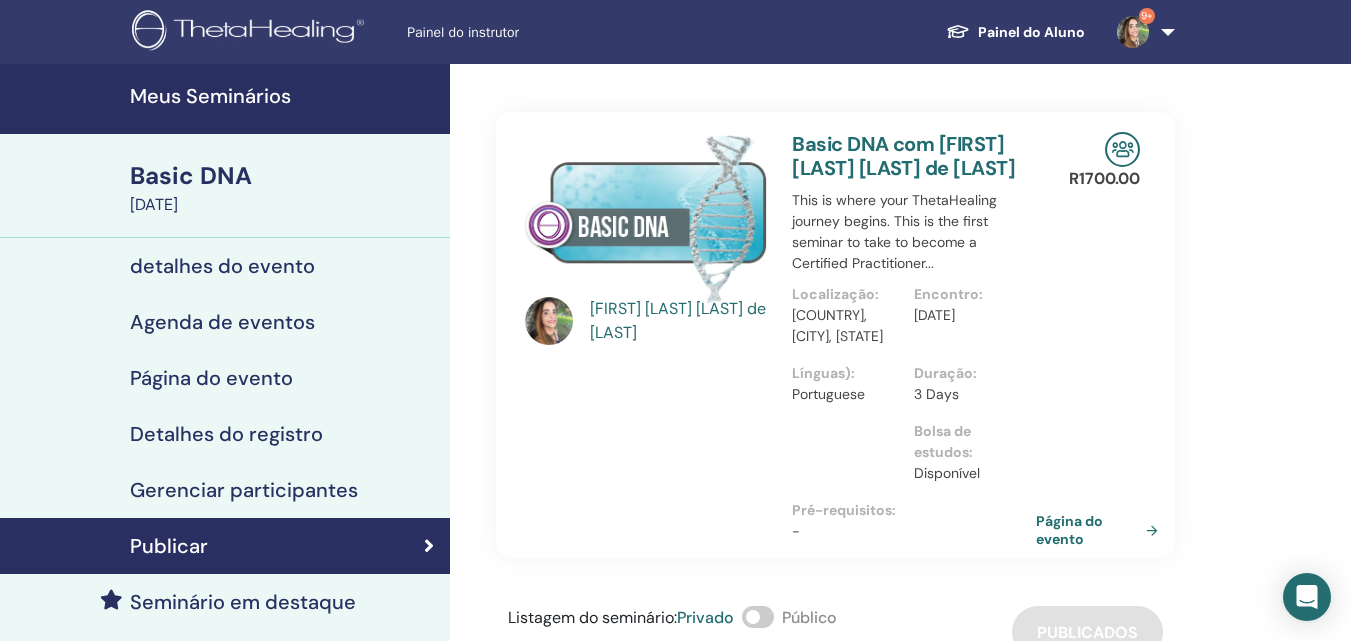 click on "detalhes do evento" at bounding box center (222, 266) 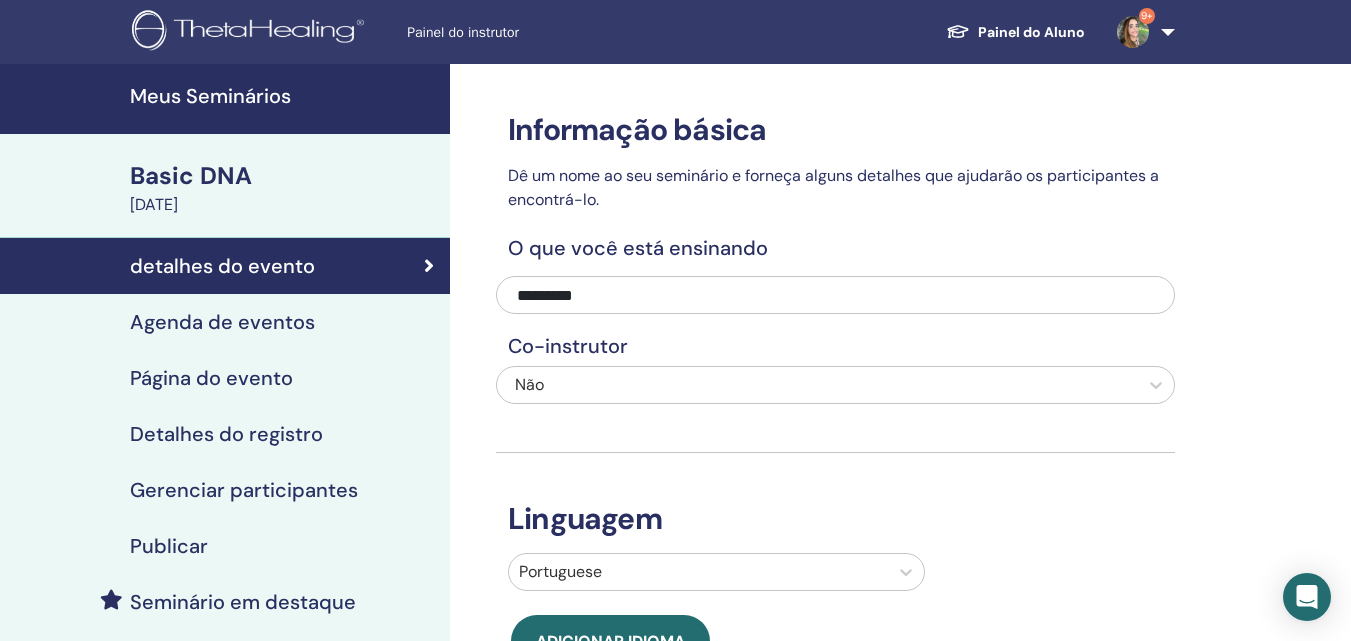 click on "Meus Seminários" at bounding box center [284, 96] 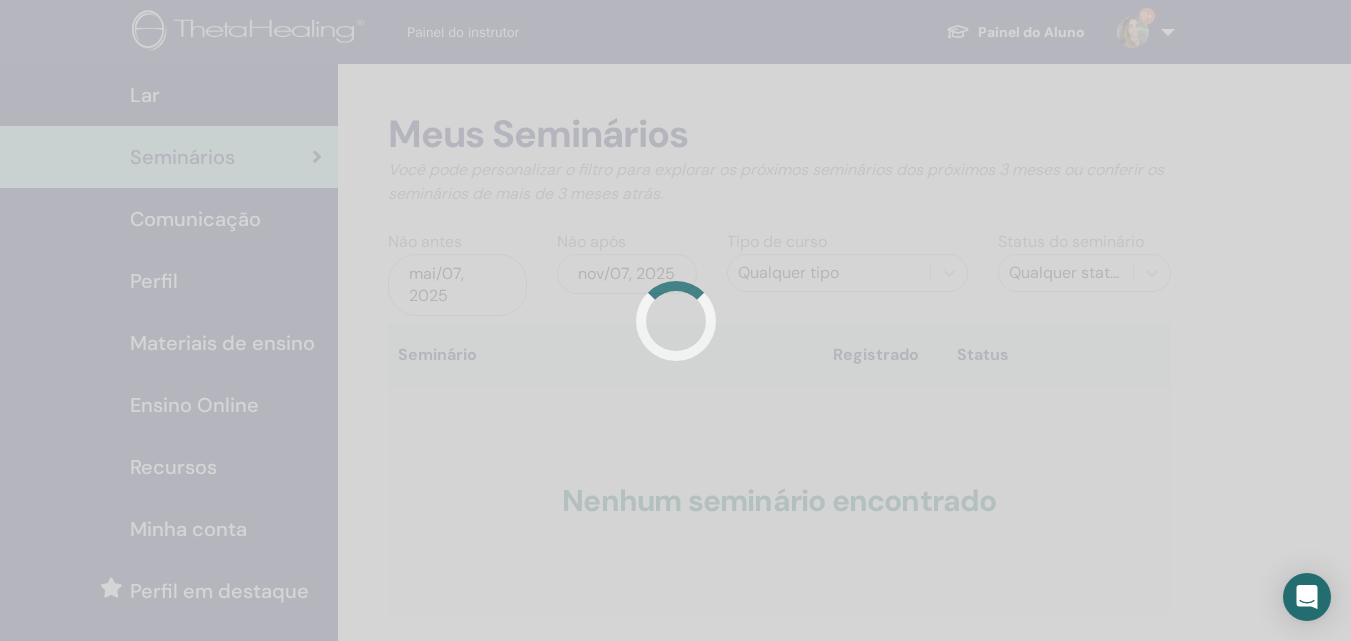 scroll, scrollTop: 0, scrollLeft: 0, axis: both 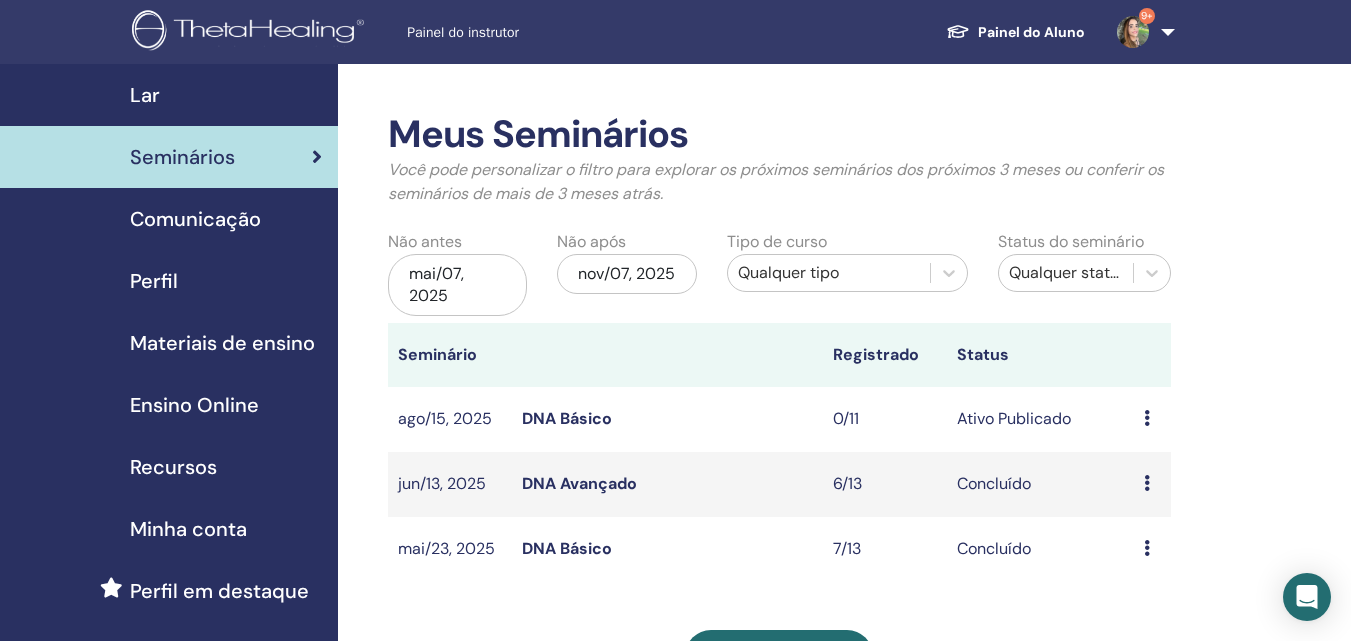 click on "DNA Básico" at bounding box center (567, 418) 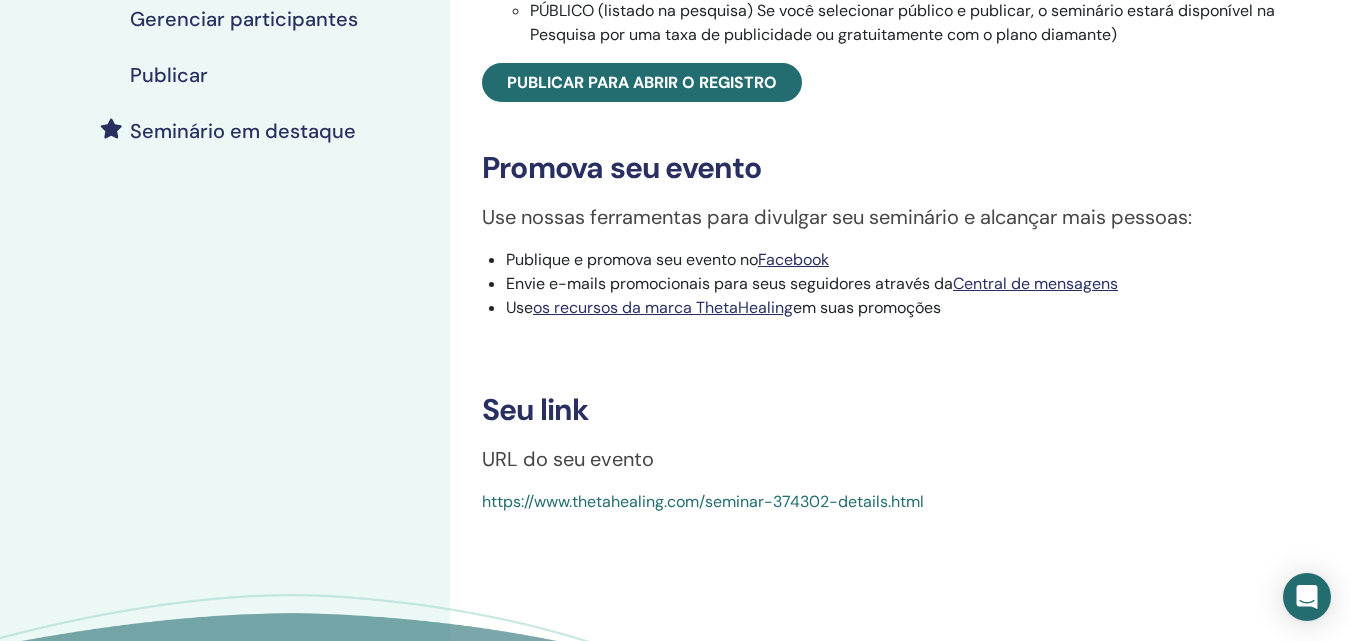 scroll, scrollTop: 500, scrollLeft: 0, axis: vertical 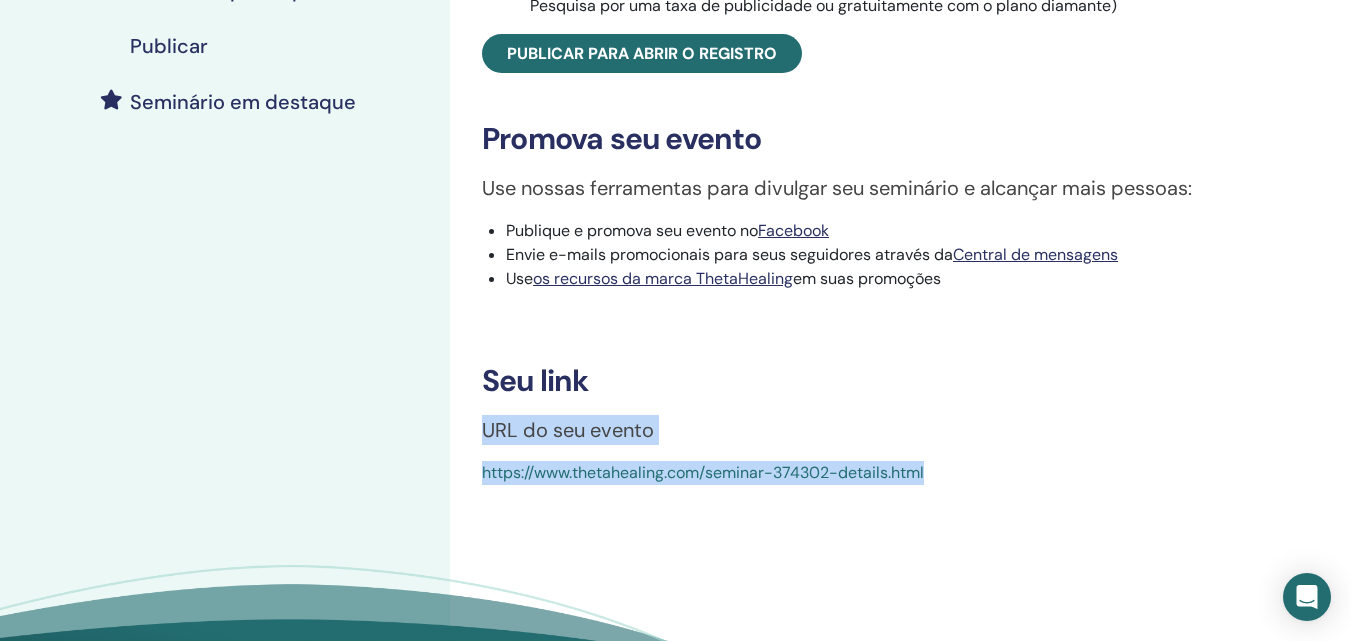 drag, startPoint x: 483, startPoint y: 453, endPoint x: 1090, endPoint y: 497, distance: 608.59265 